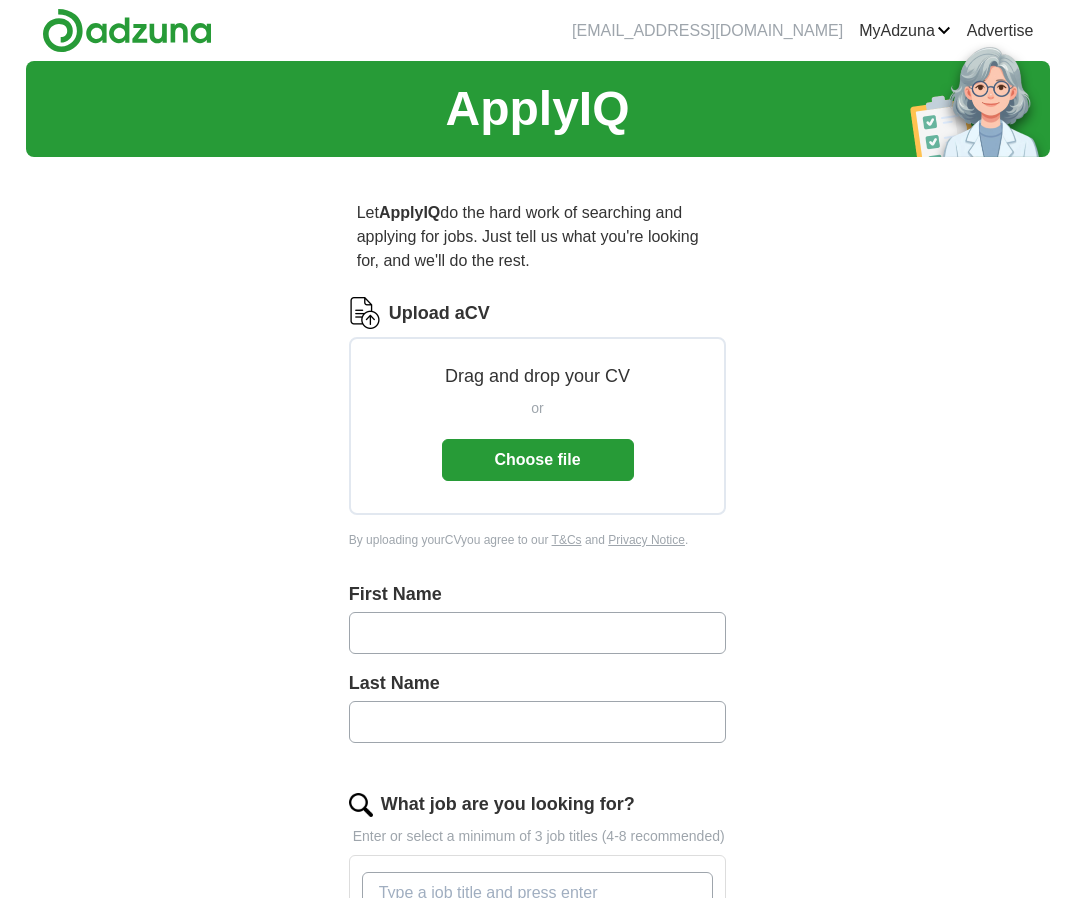 scroll, scrollTop: 0, scrollLeft: 0, axis: both 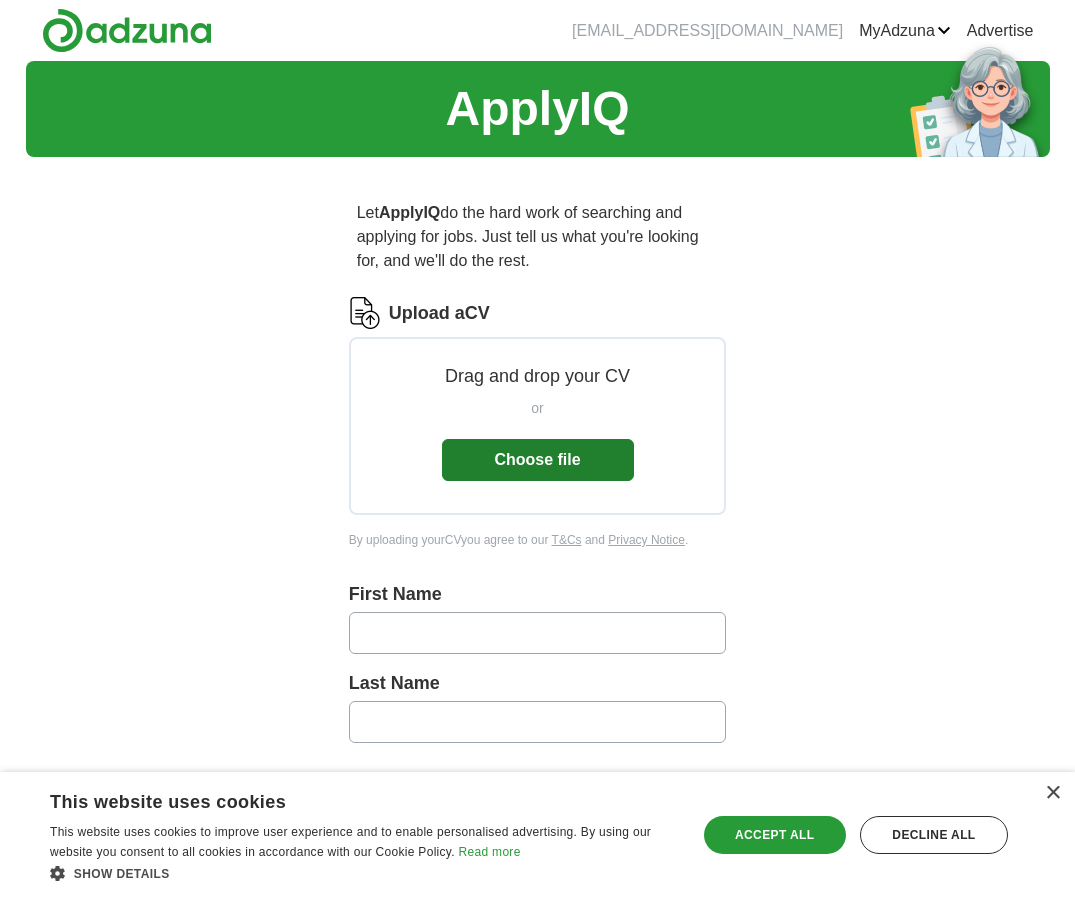 click on "Choose file" at bounding box center [538, 460] 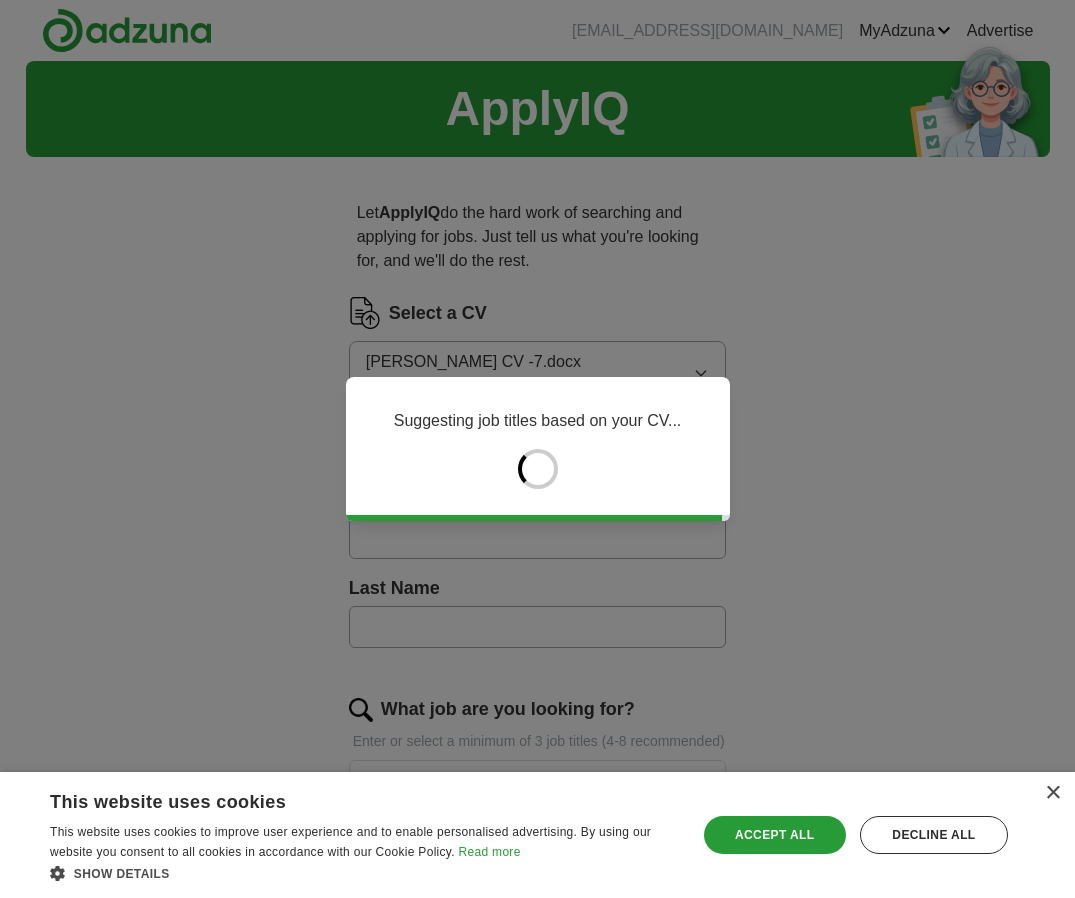 type on "****" 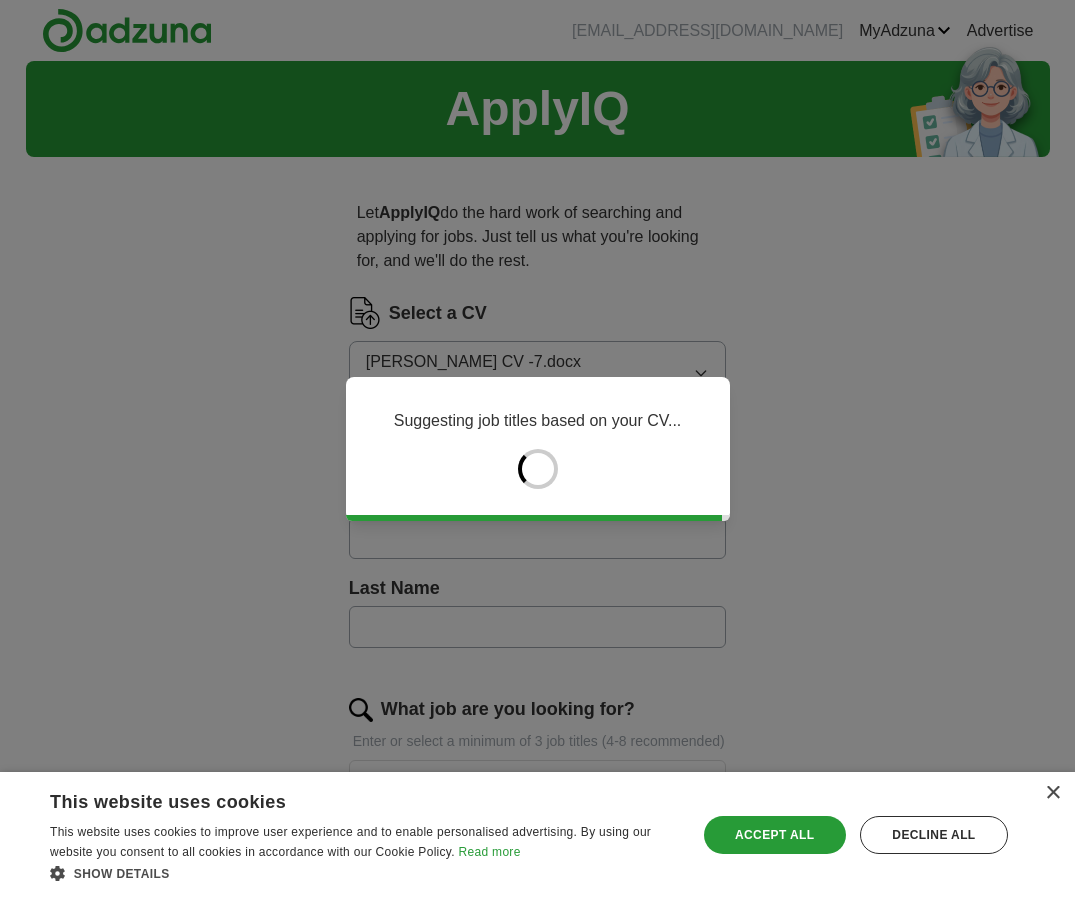 type on "***" 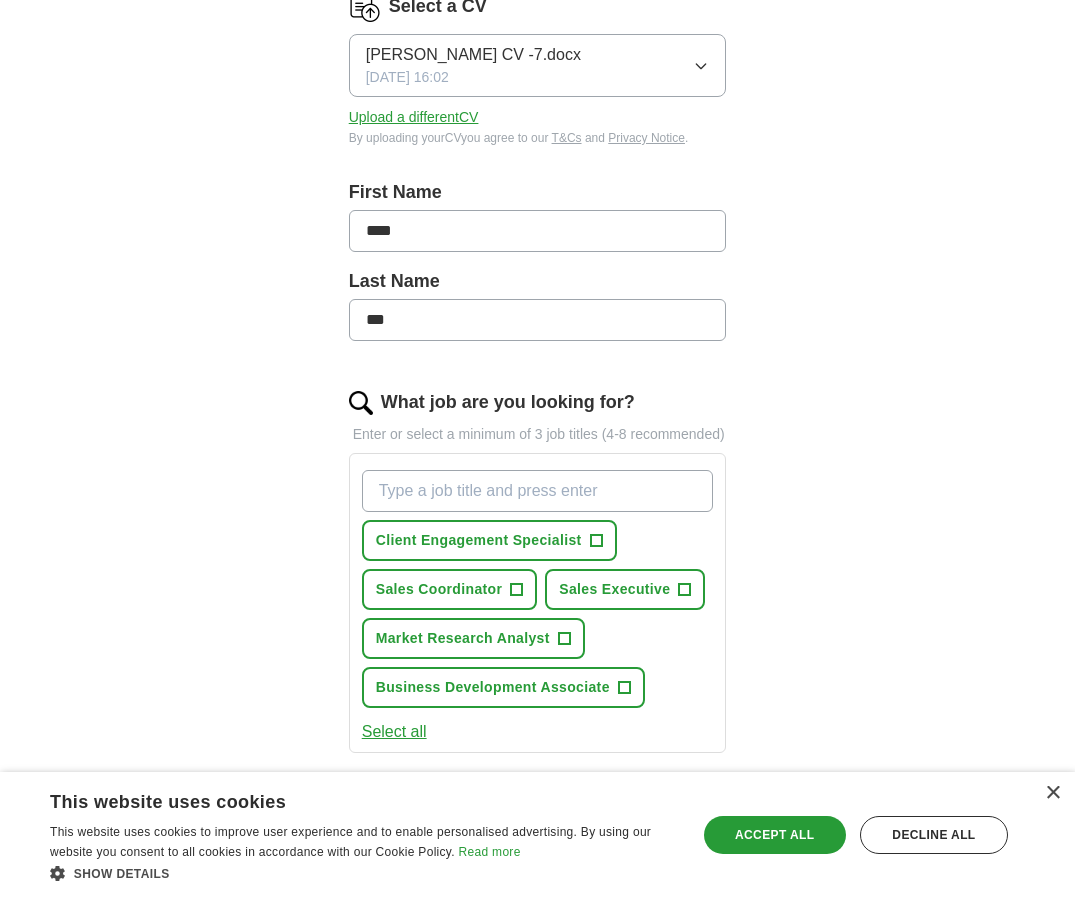 scroll, scrollTop: 309, scrollLeft: 0, axis: vertical 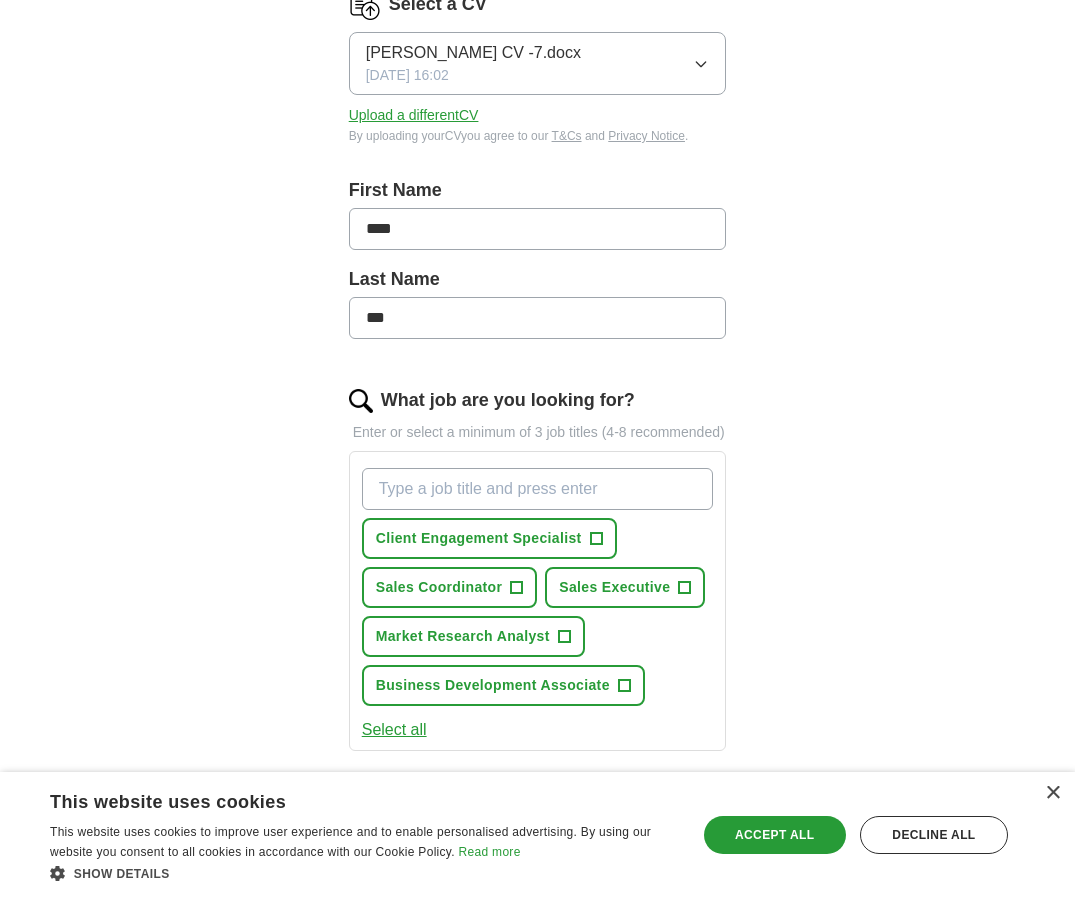 click on "+" at bounding box center (596, 539) 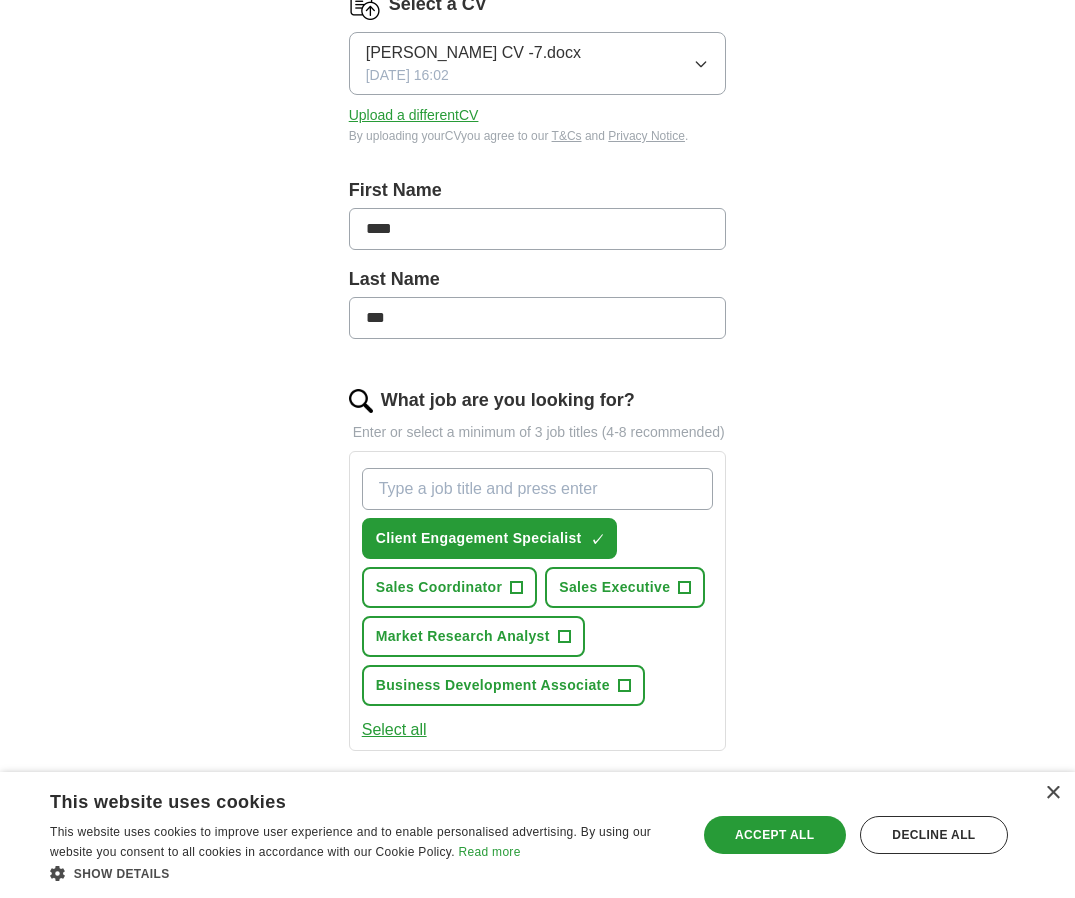 click on "Sales Coordinator +" at bounding box center (450, 587) 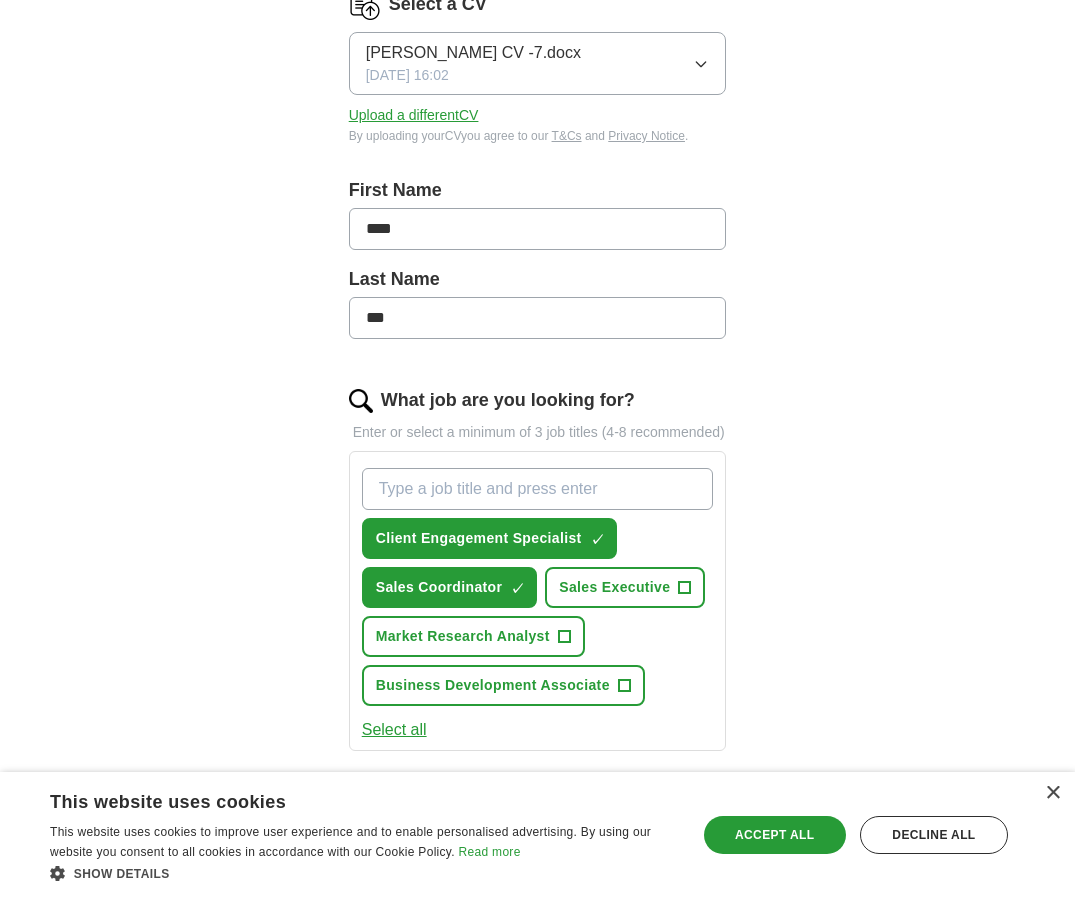 scroll, scrollTop: 341, scrollLeft: 0, axis: vertical 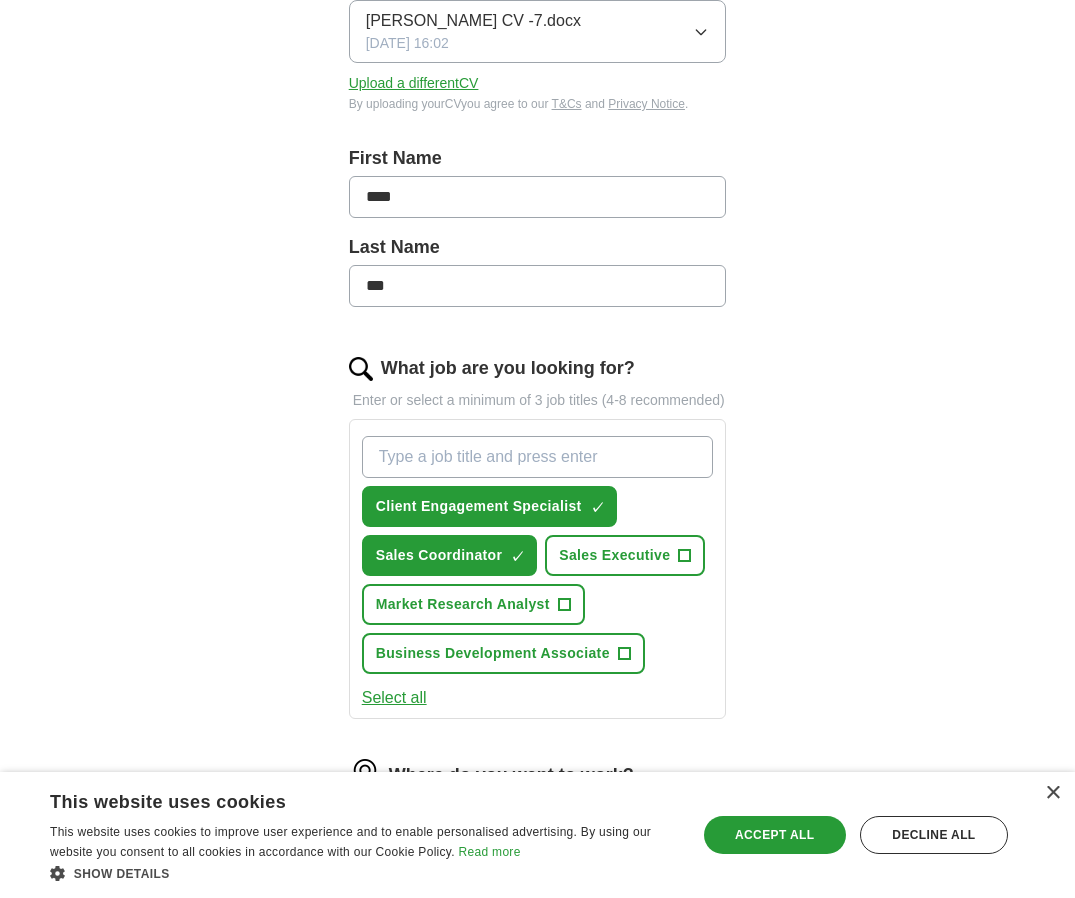 click on "Select all" at bounding box center (394, 698) 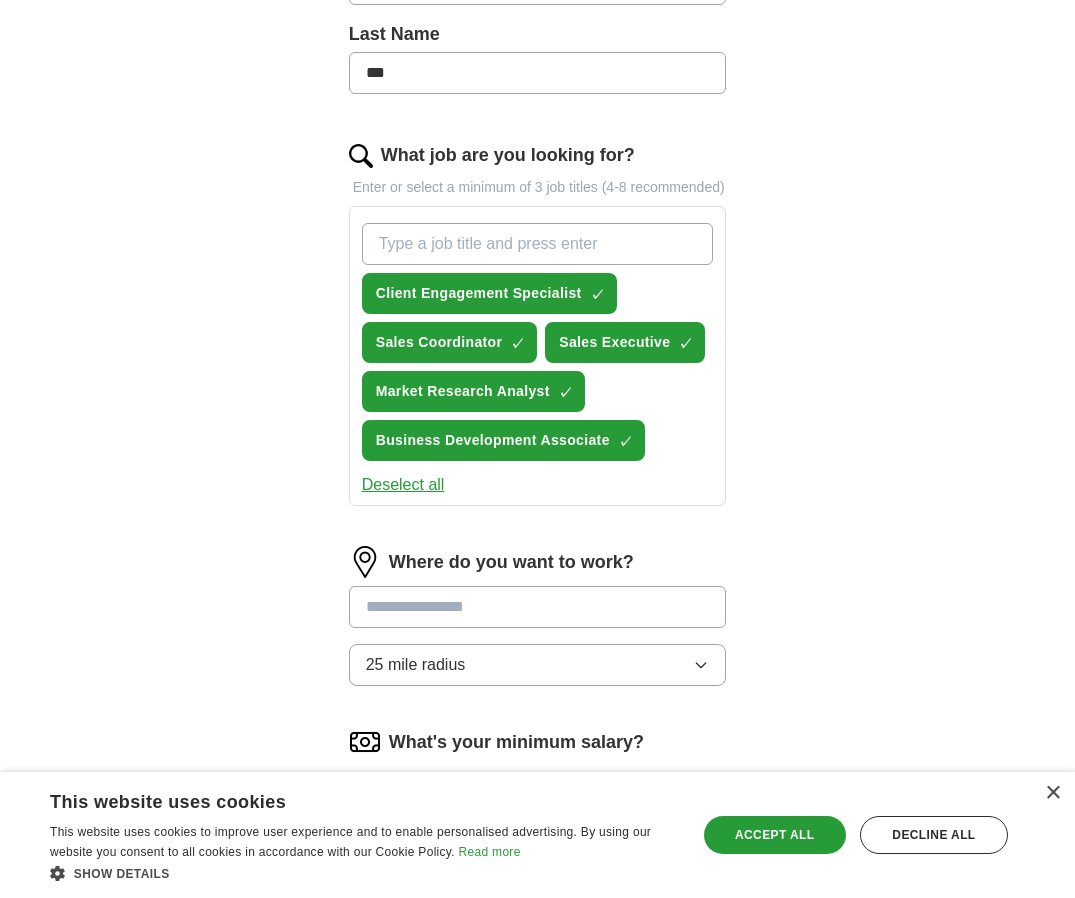 scroll, scrollTop: 570, scrollLeft: 0, axis: vertical 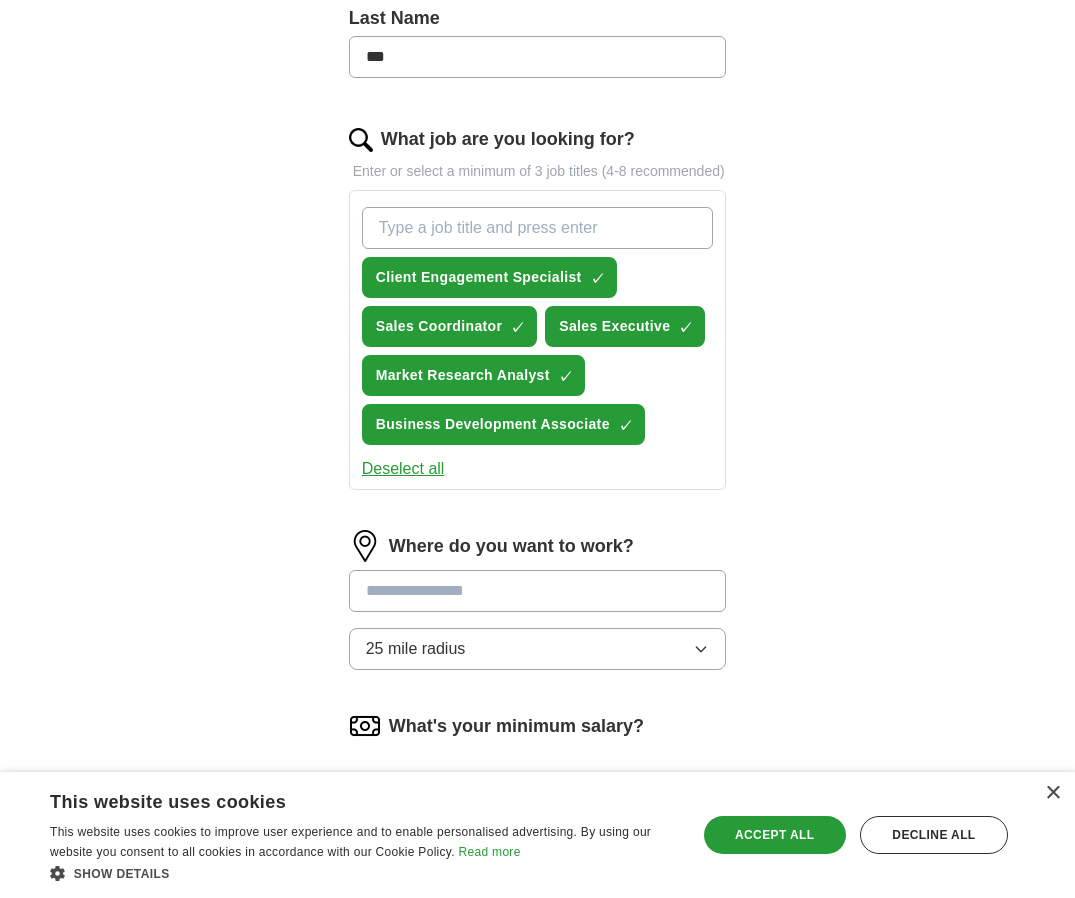 click on "Where do you want to work? 25 mile radius" at bounding box center [538, 608] 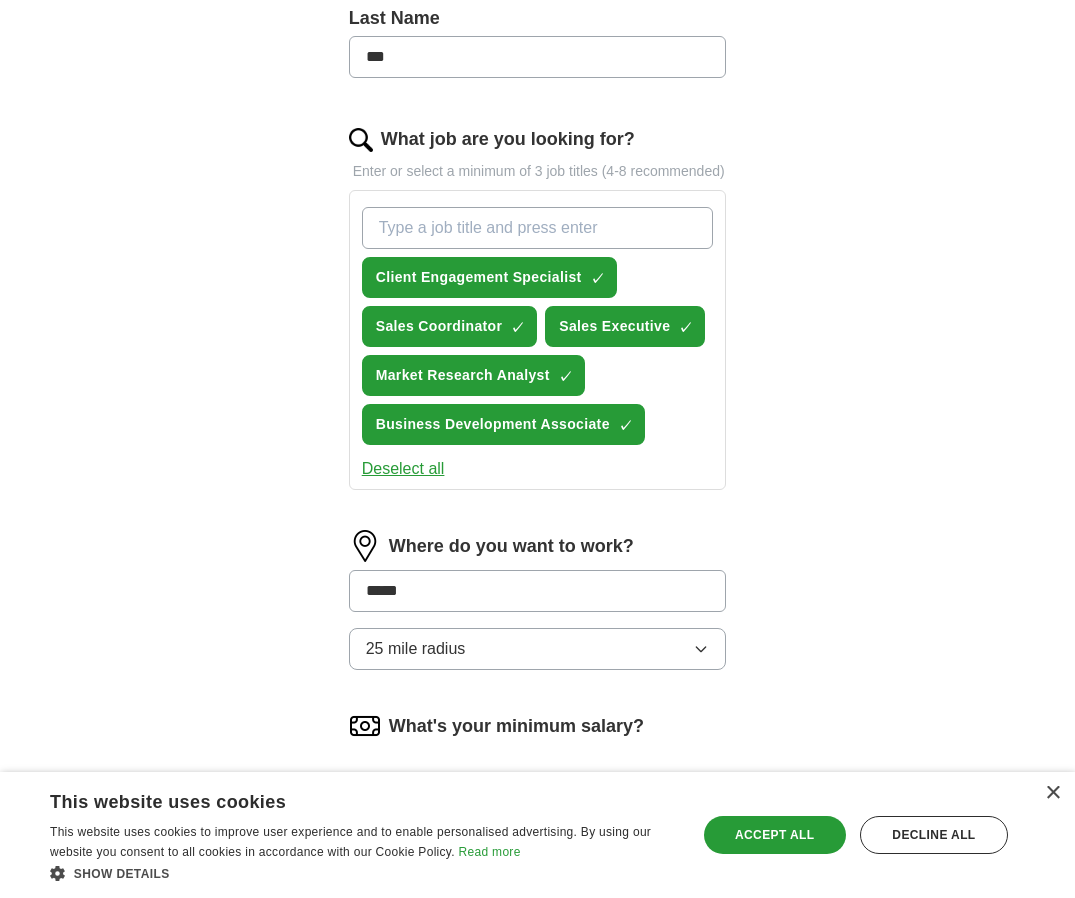type on "******" 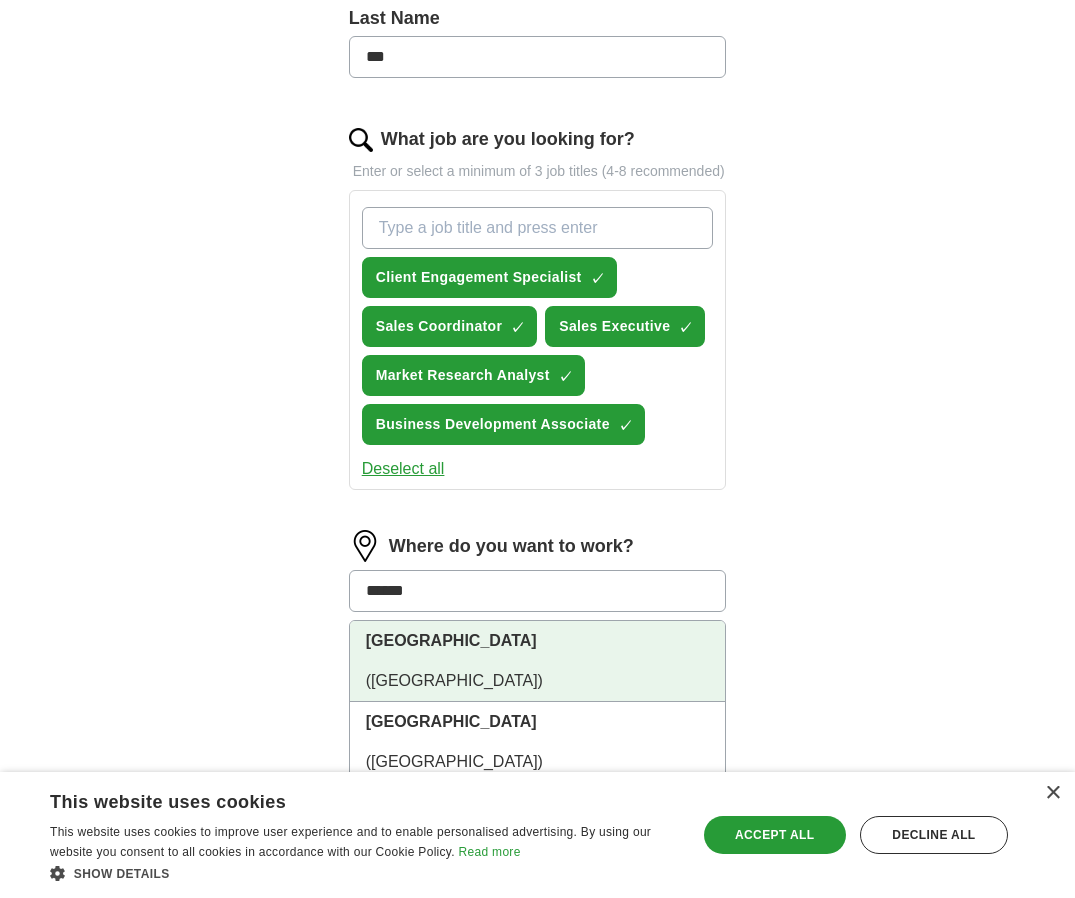 click on "[GEOGRAPHIC_DATA]   ([GEOGRAPHIC_DATA])" at bounding box center (538, 661) 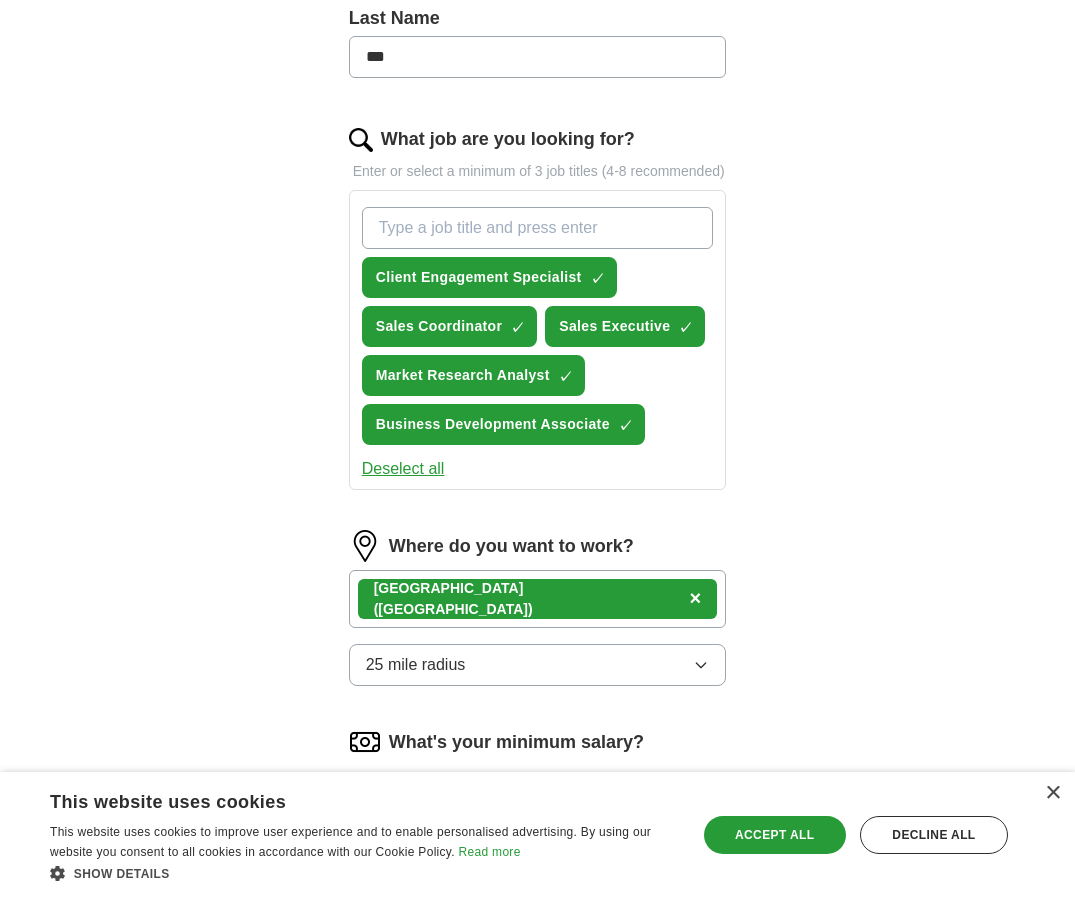 click on "25 mile radius" at bounding box center [538, 665] 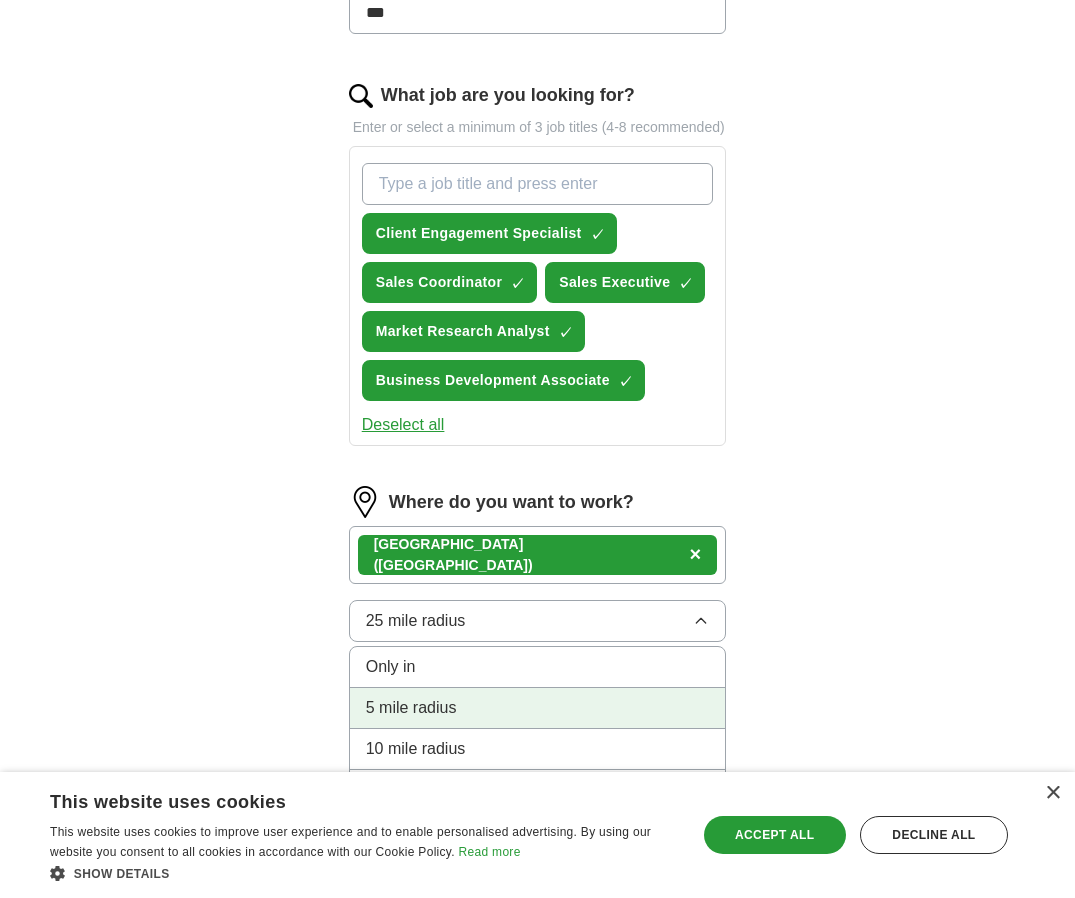 click on "5 mile radius" at bounding box center [538, 708] 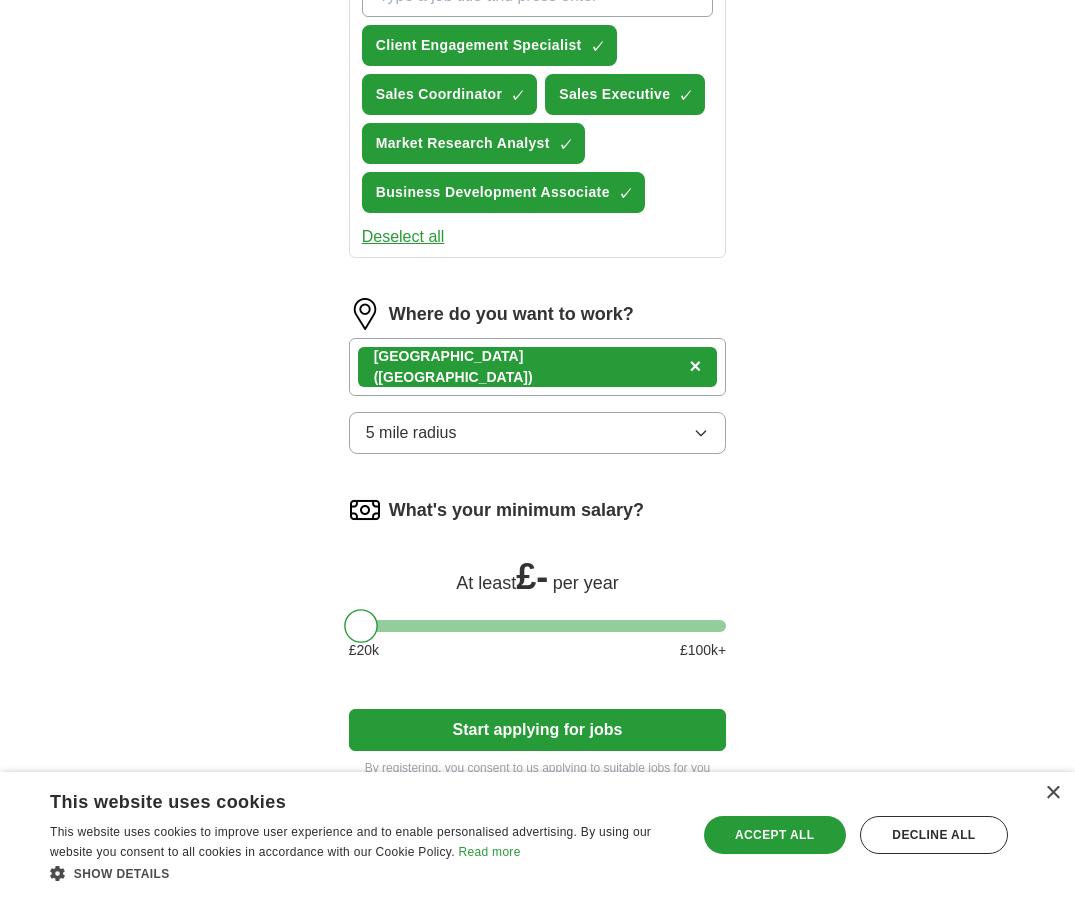 scroll, scrollTop: 826, scrollLeft: 0, axis: vertical 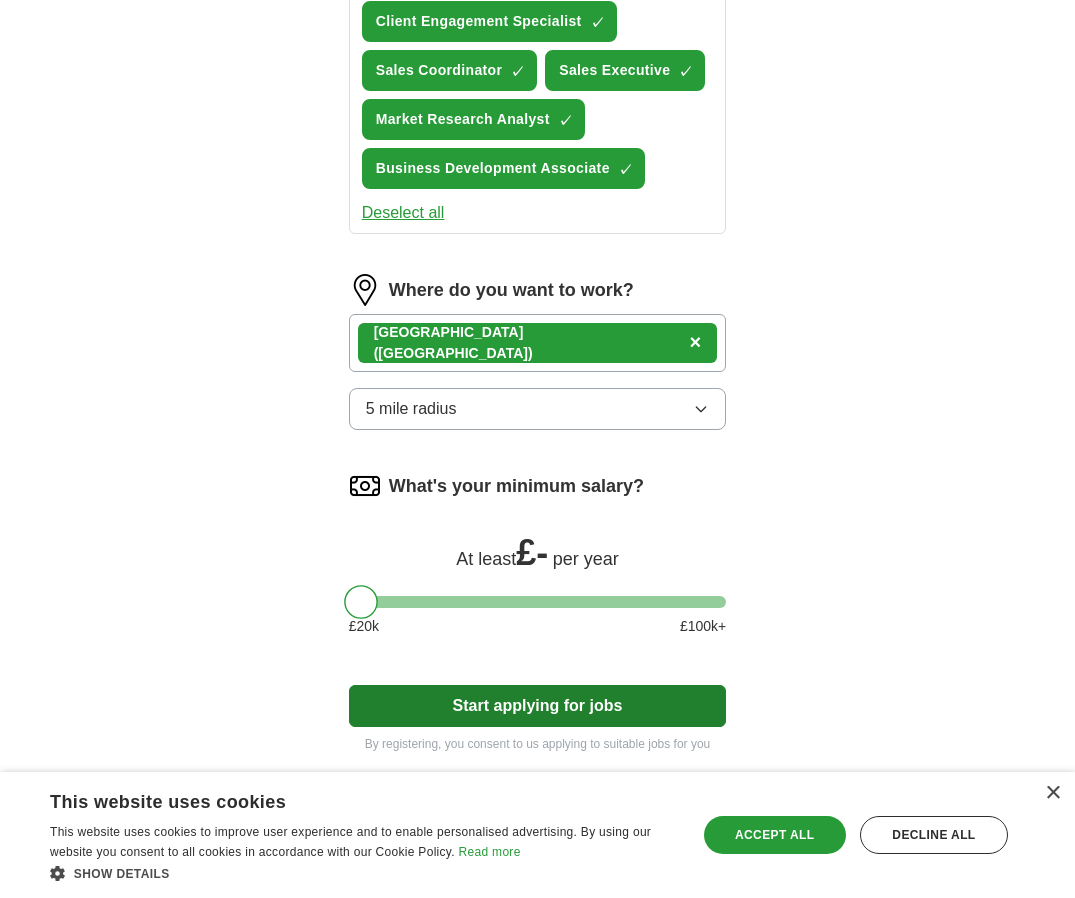 click on "Start applying for jobs" at bounding box center (538, 706) 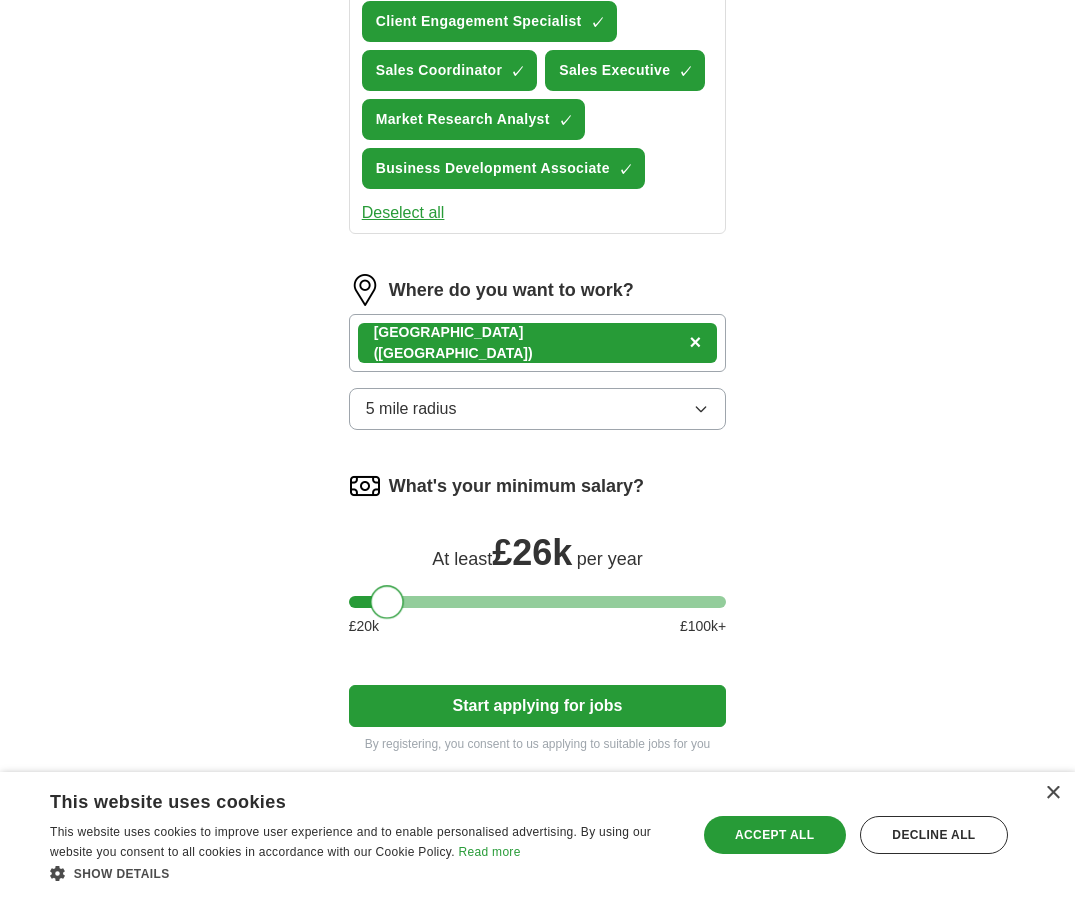 drag, startPoint x: 358, startPoint y: 628, endPoint x: 384, endPoint y: 628, distance: 26 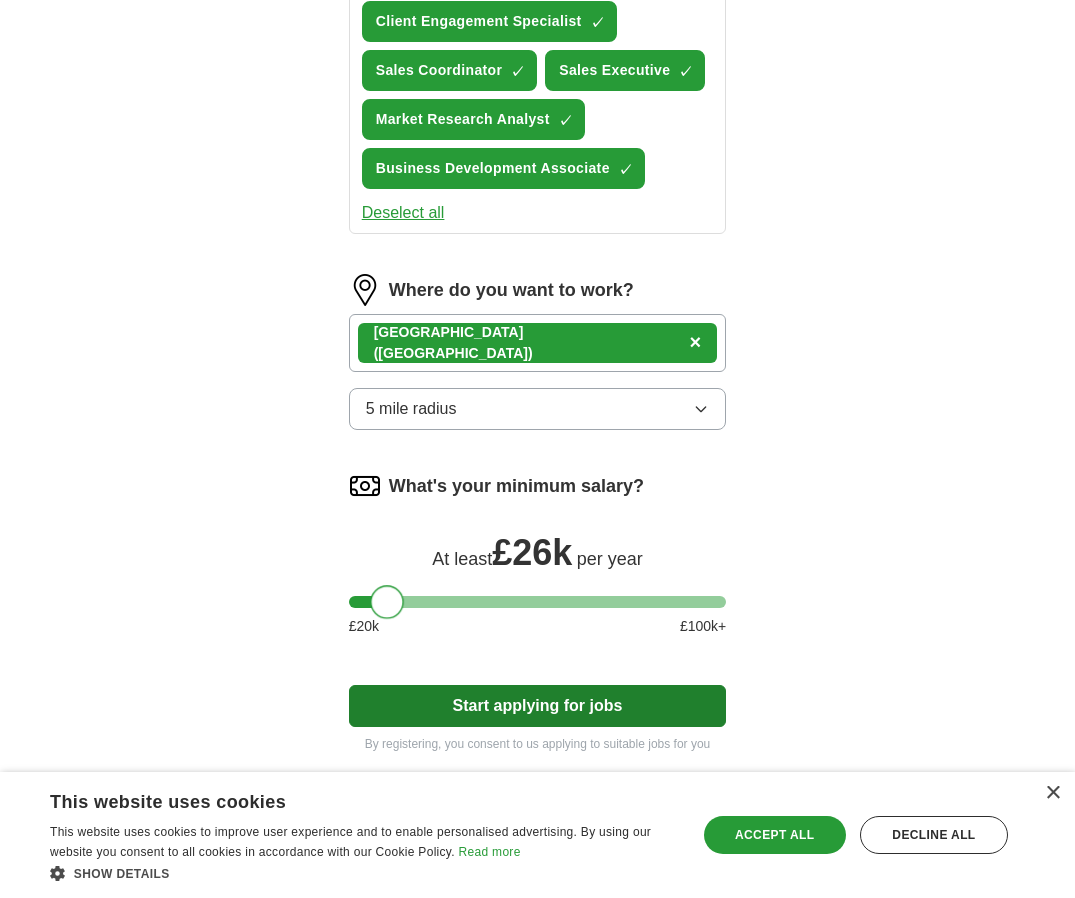 click on "Start applying for jobs" at bounding box center [538, 706] 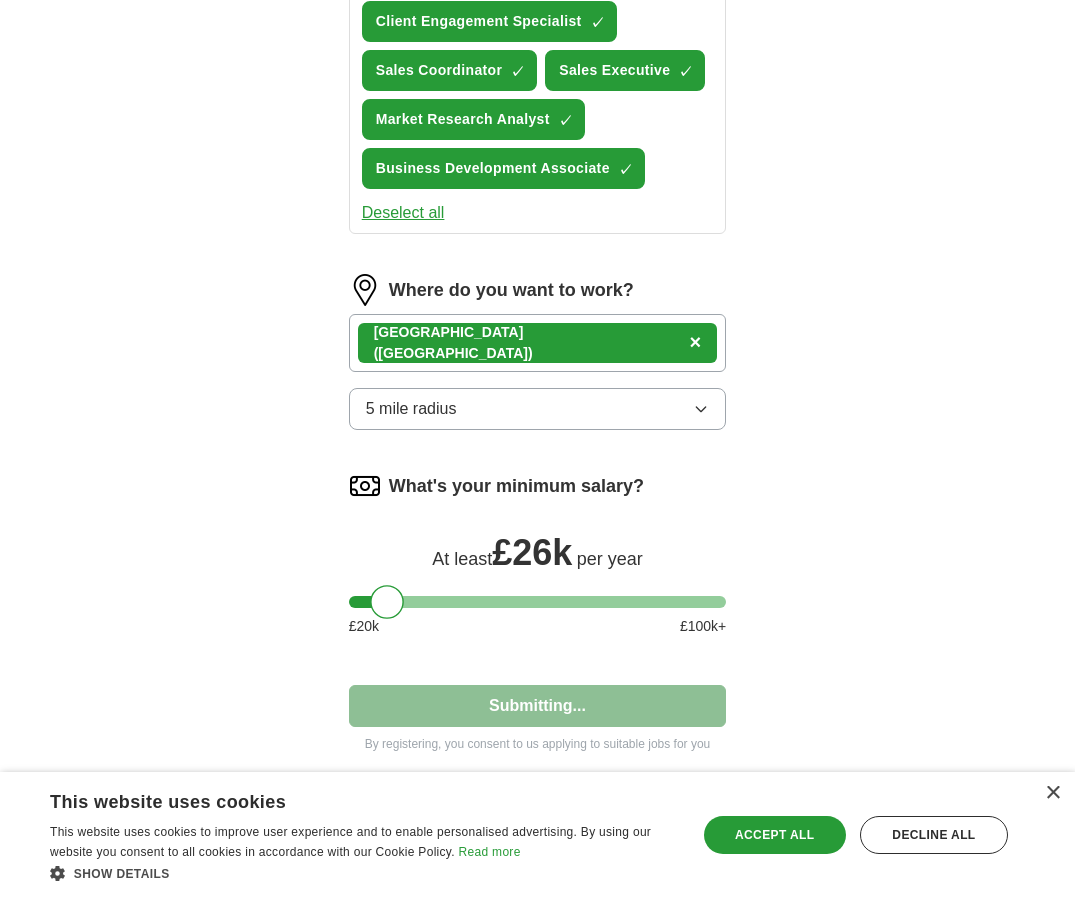 select on "**" 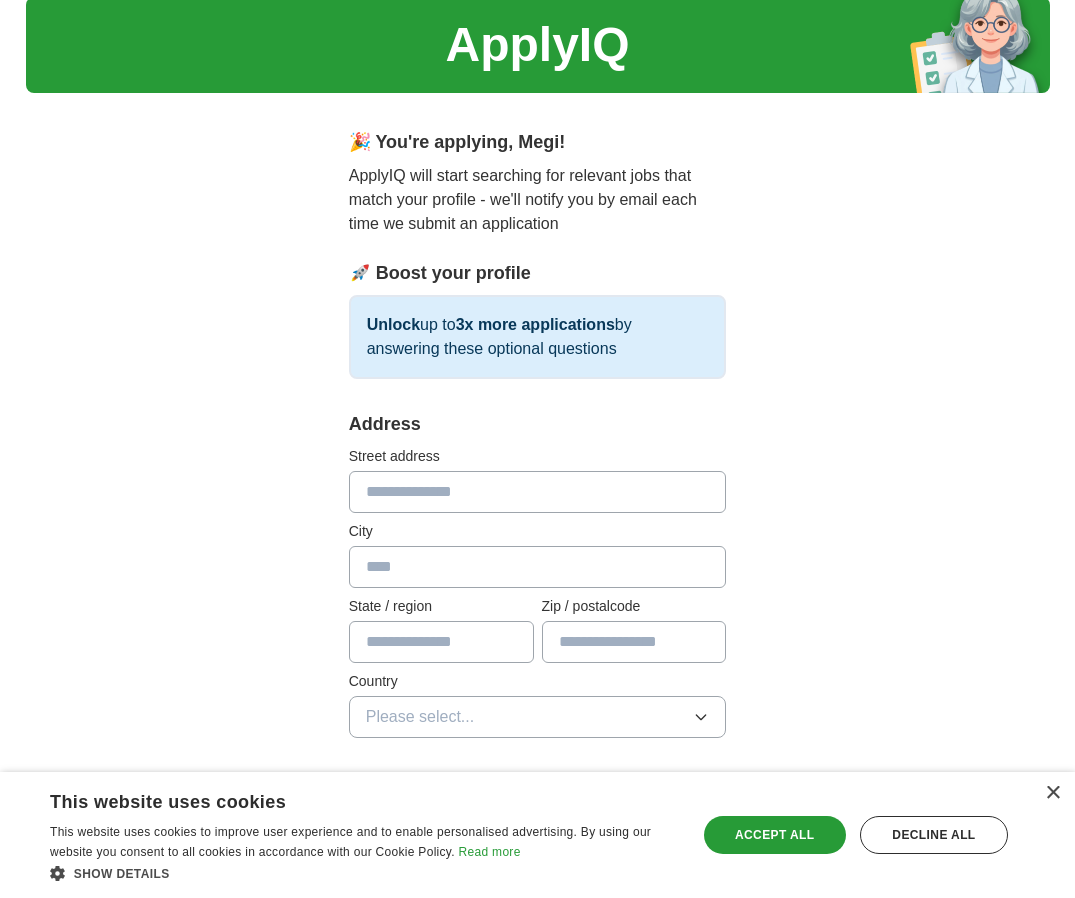 scroll, scrollTop: 86, scrollLeft: 0, axis: vertical 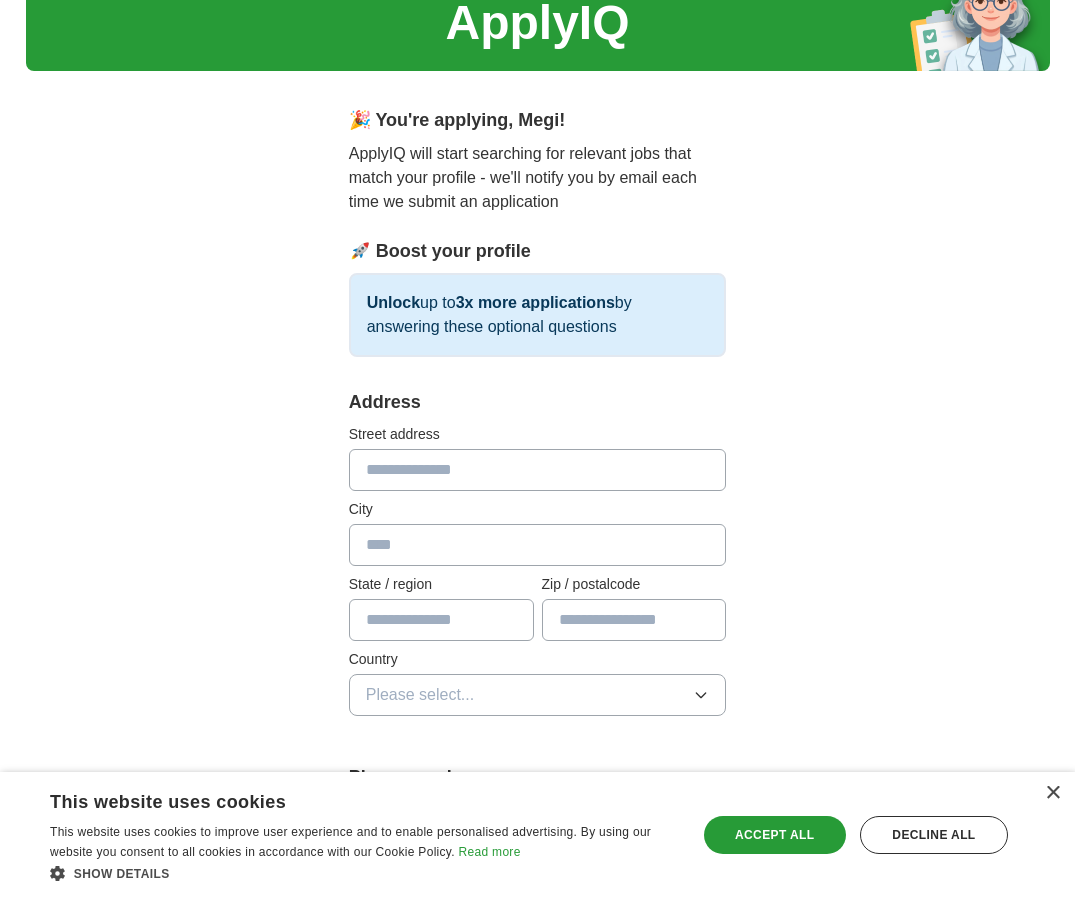 click at bounding box center [538, 470] 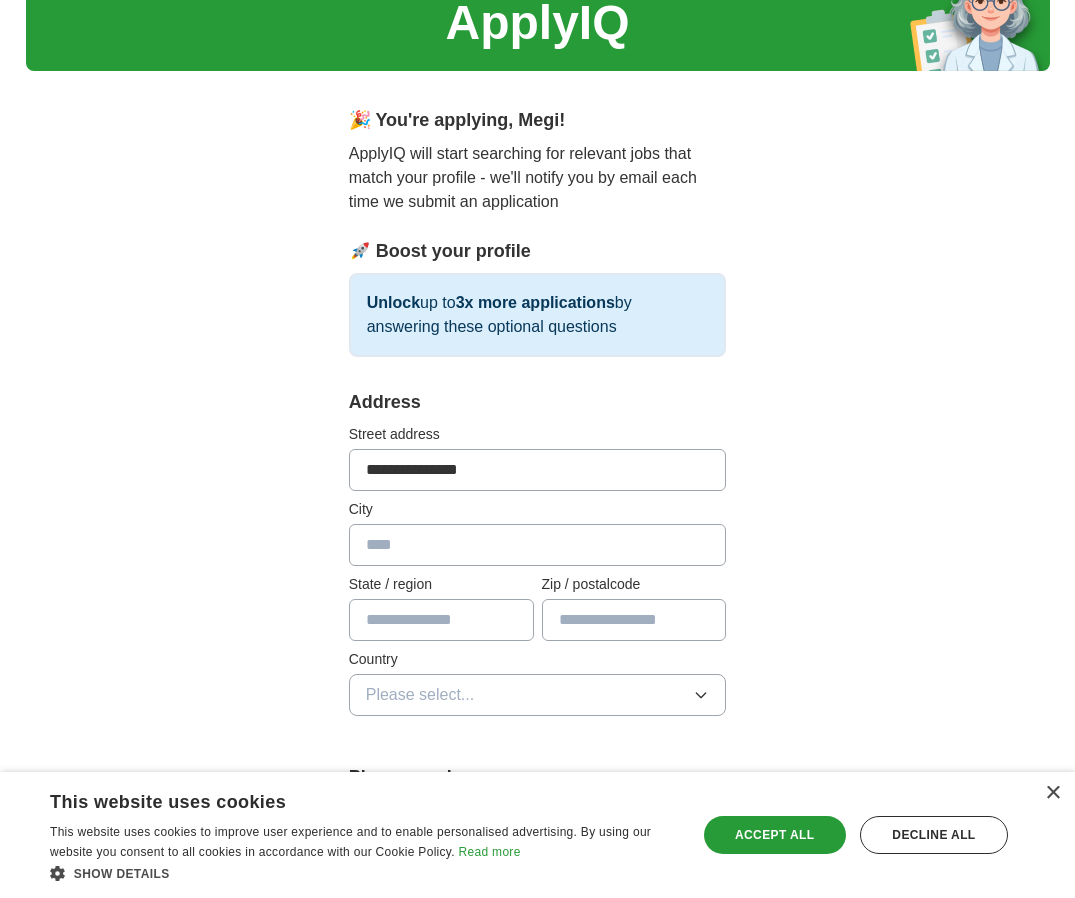 type on "**********" 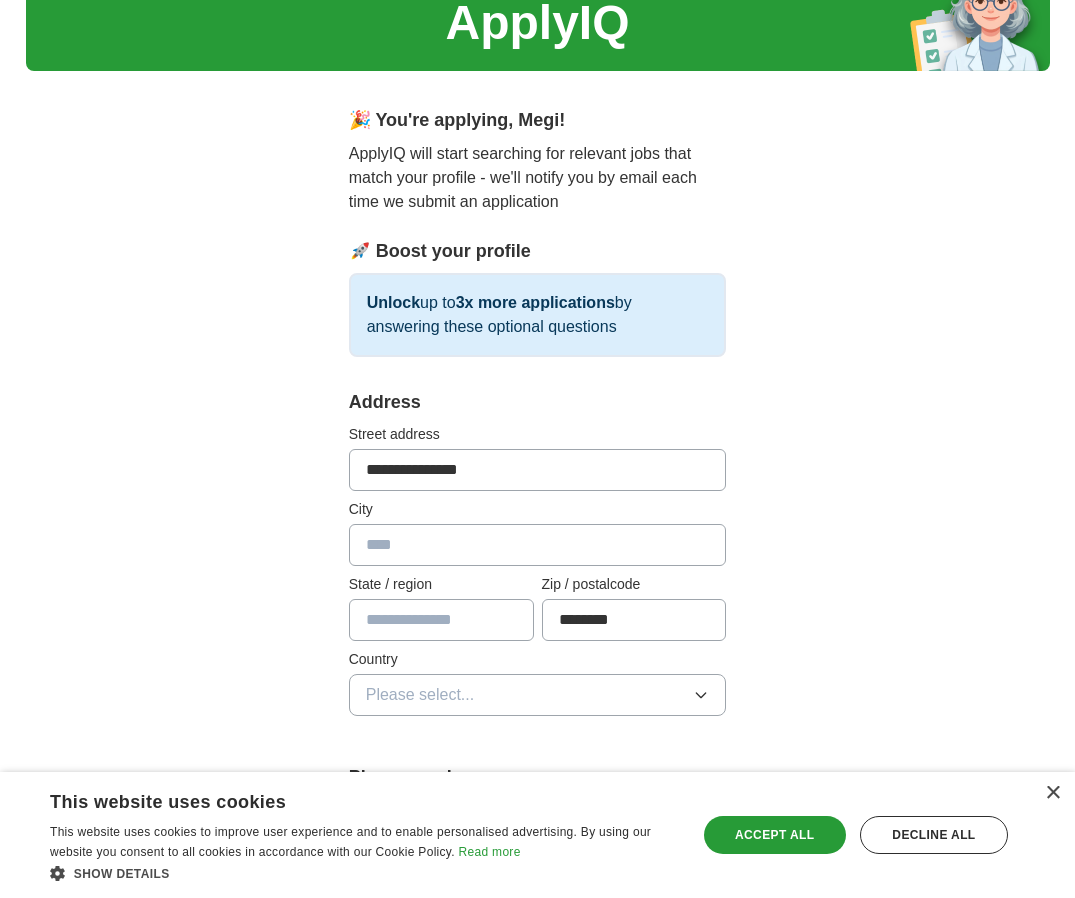 type on "********" 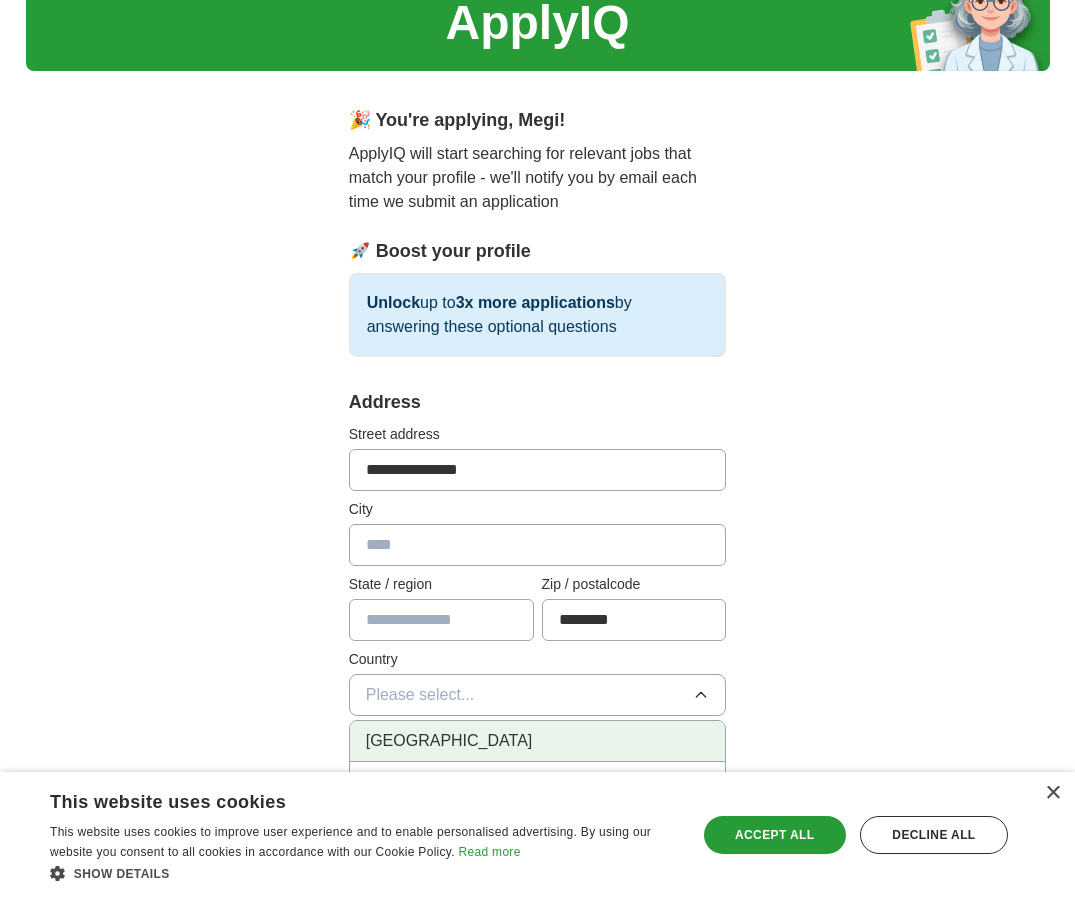 click on "[GEOGRAPHIC_DATA]" at bounding box center [538, 741] 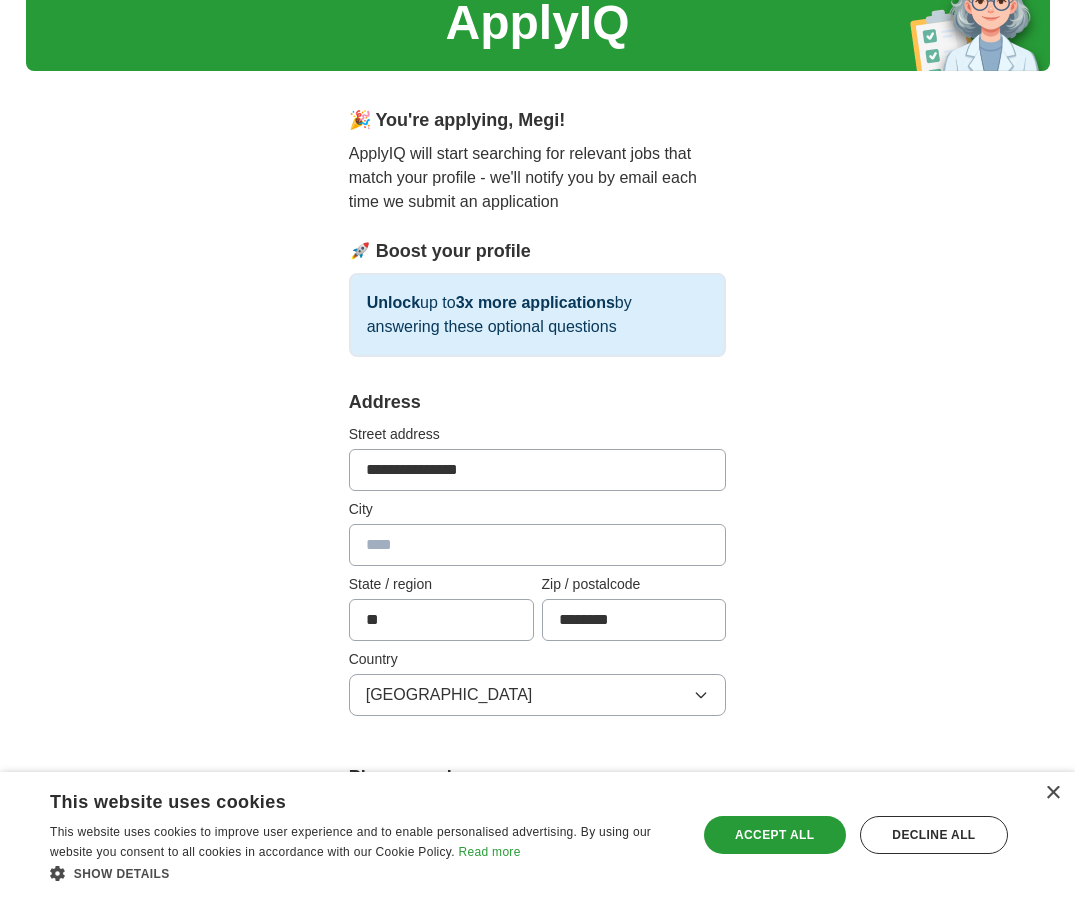 type on "*" 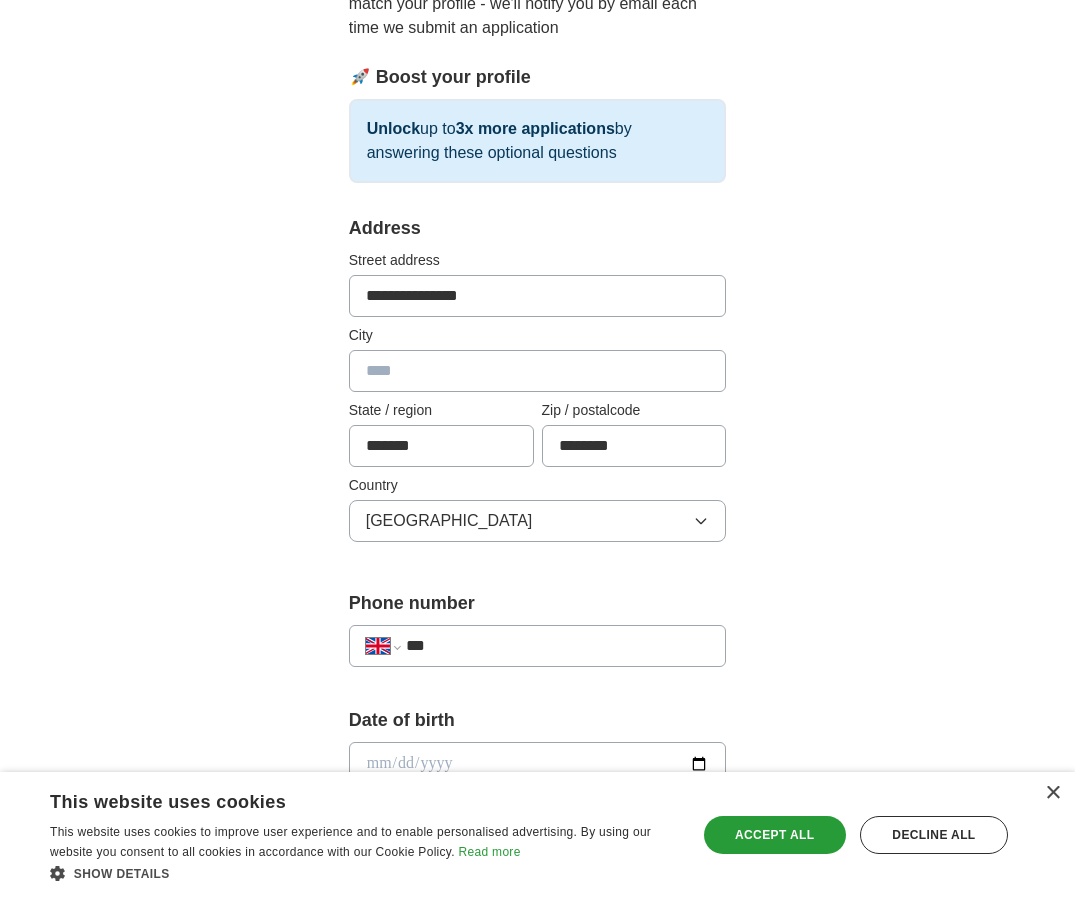 scroll, scrollTop: 266, scrollLeft: 0, axis: vertical 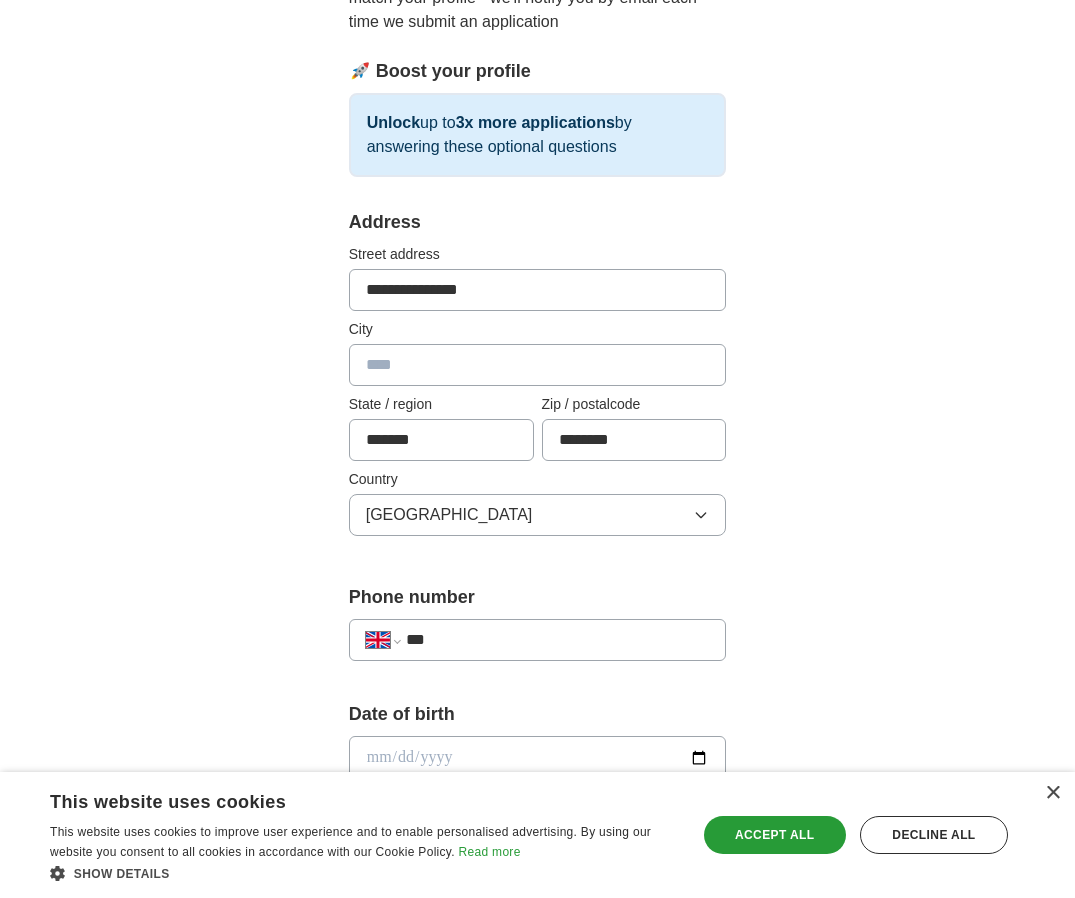 type on "*******" 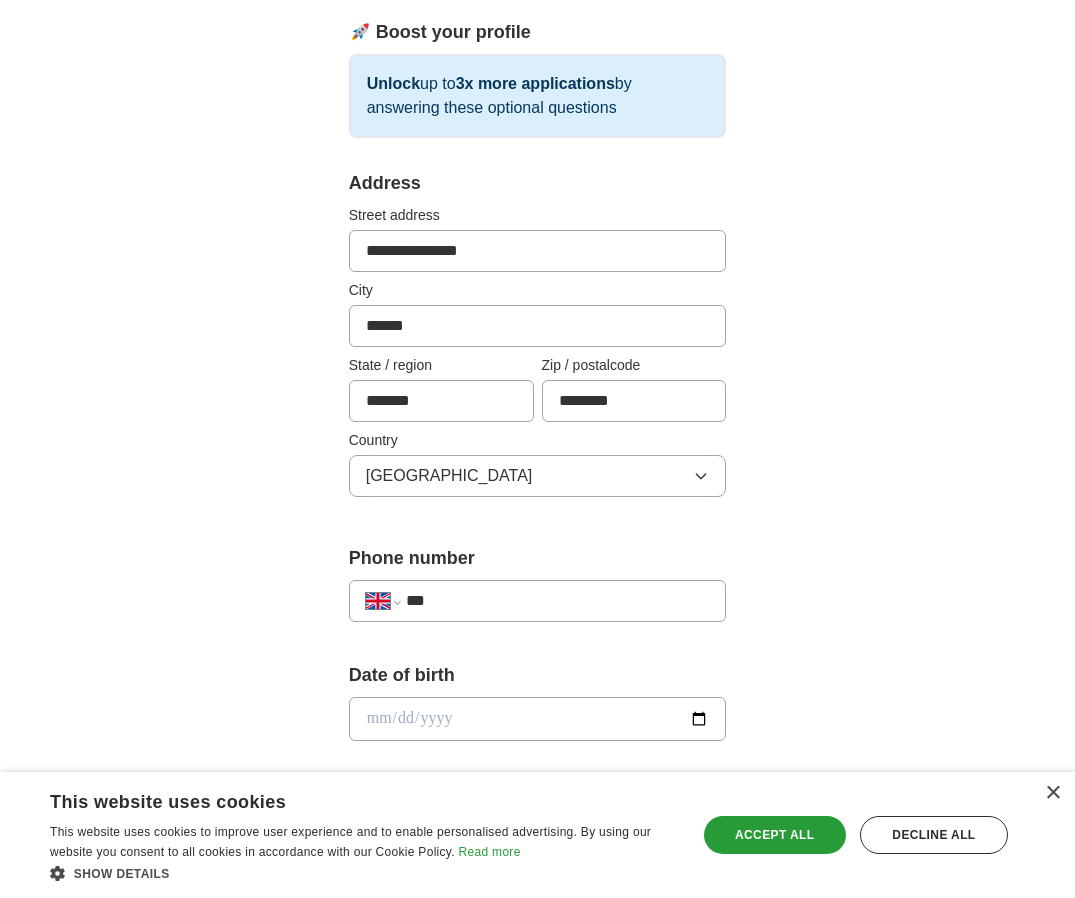 scroll, scrollTop: 315, scrollLeft: 0, axis: vertical 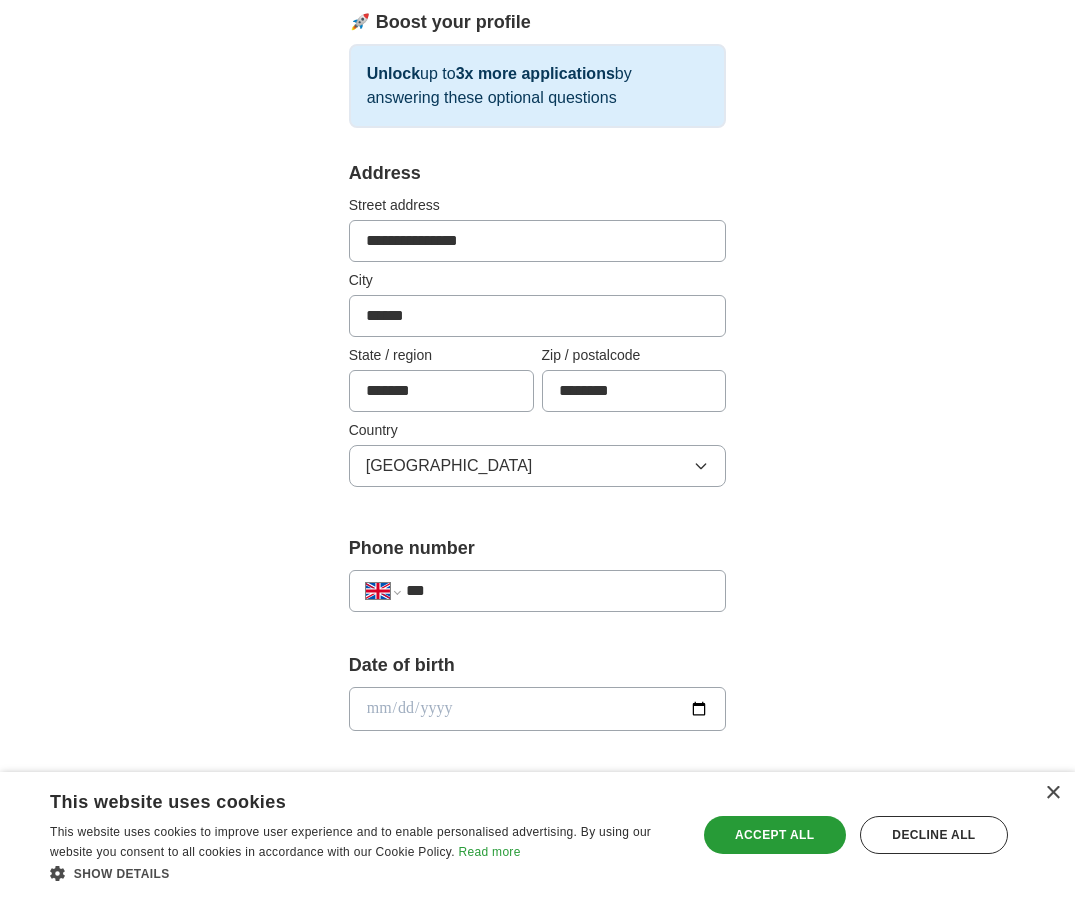 type on "******" 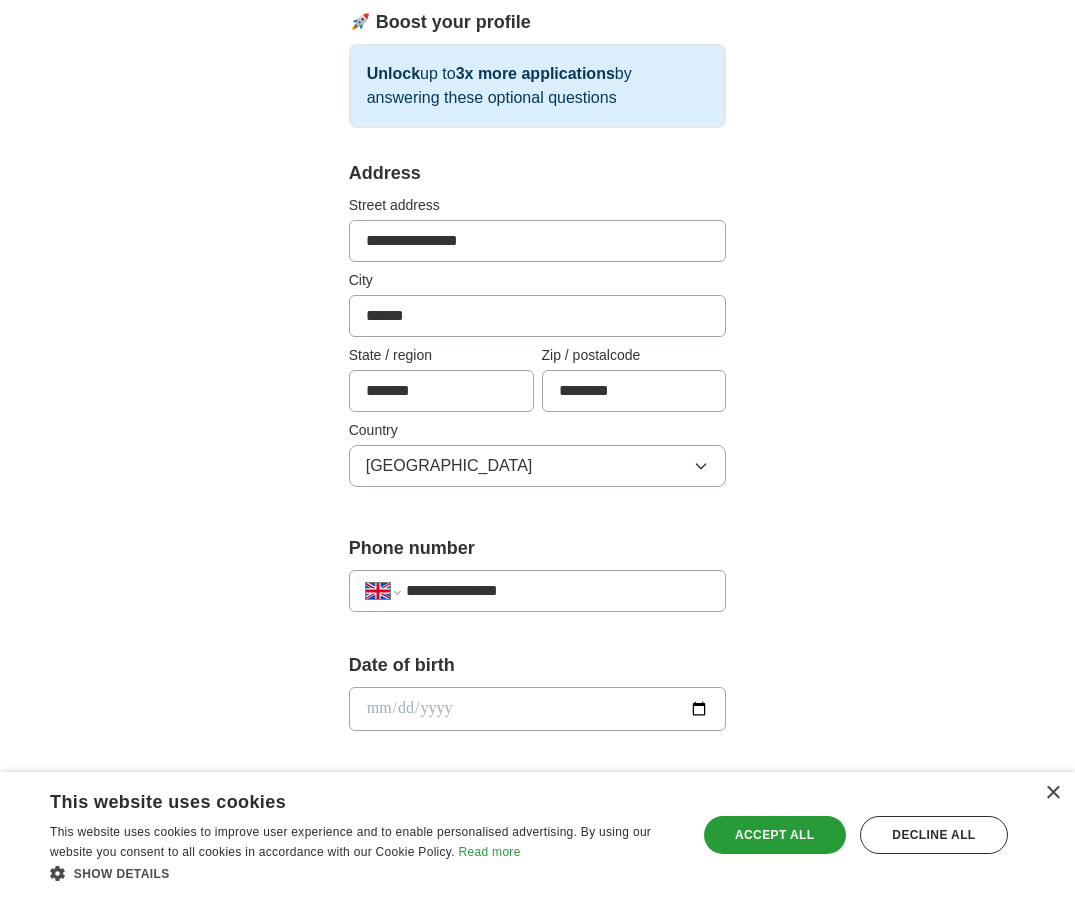 type on "**********" 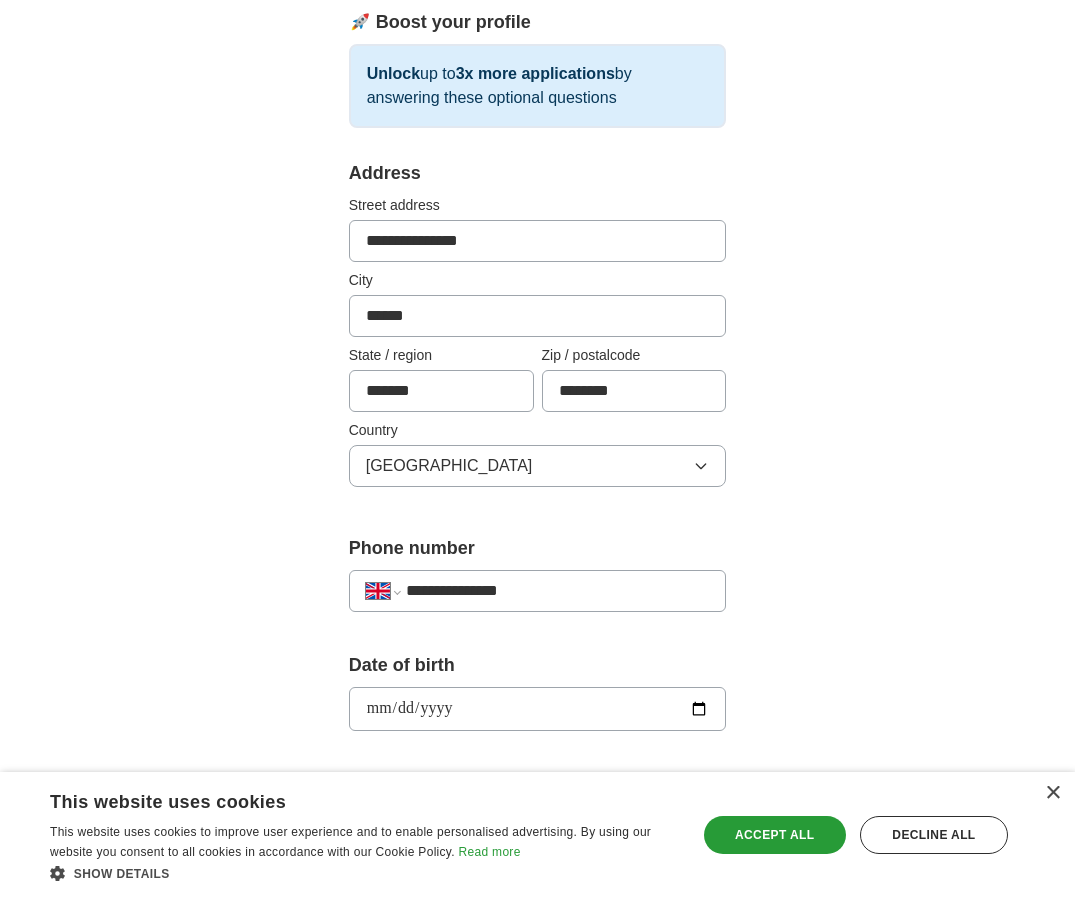 type on "**********" 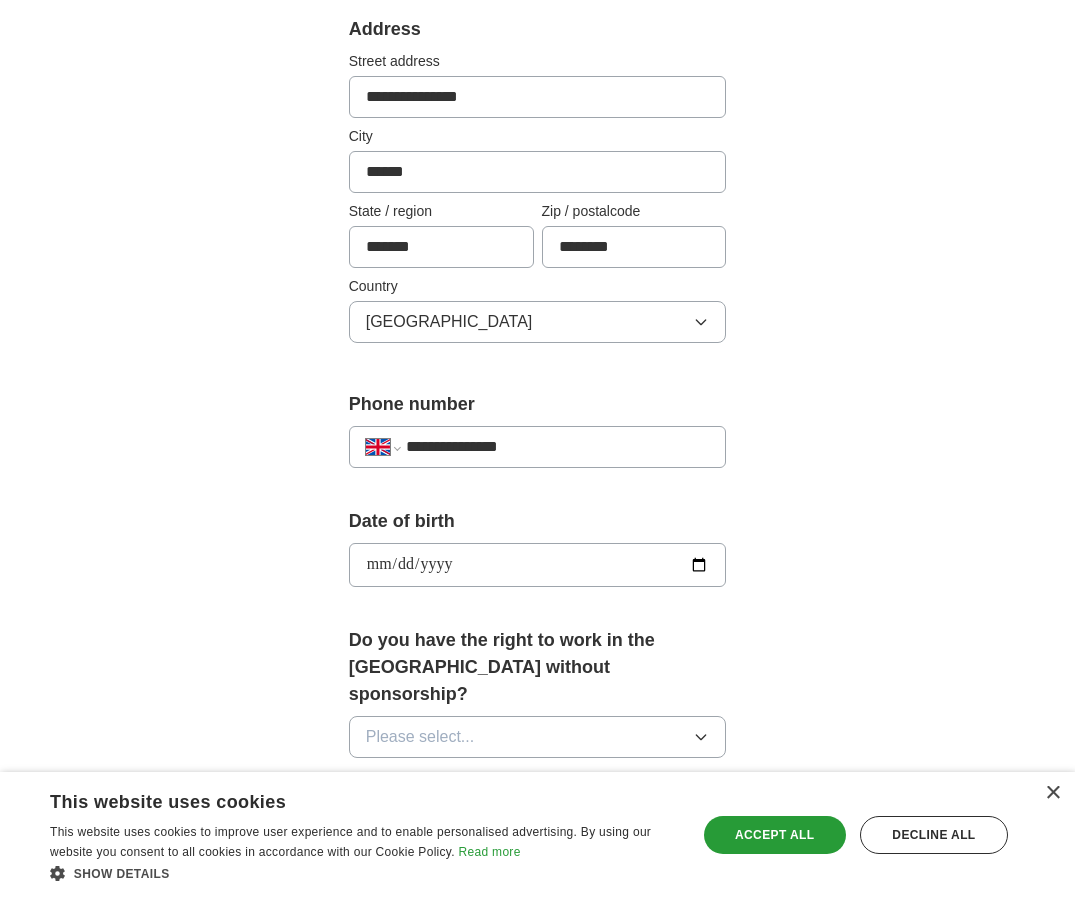 scroll, scrollTop: 459, scrollLeft: 0, axis: vertical 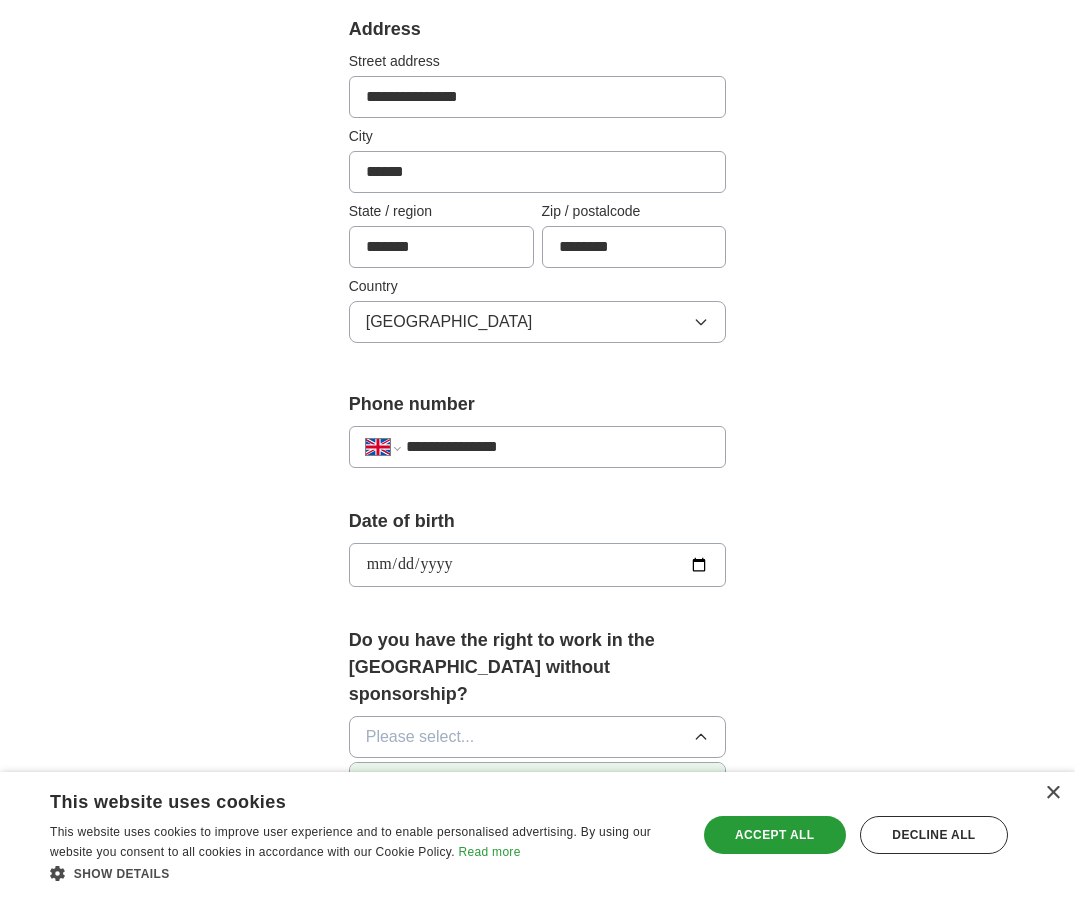 click on "Yes" at bounding box center (538, 783) 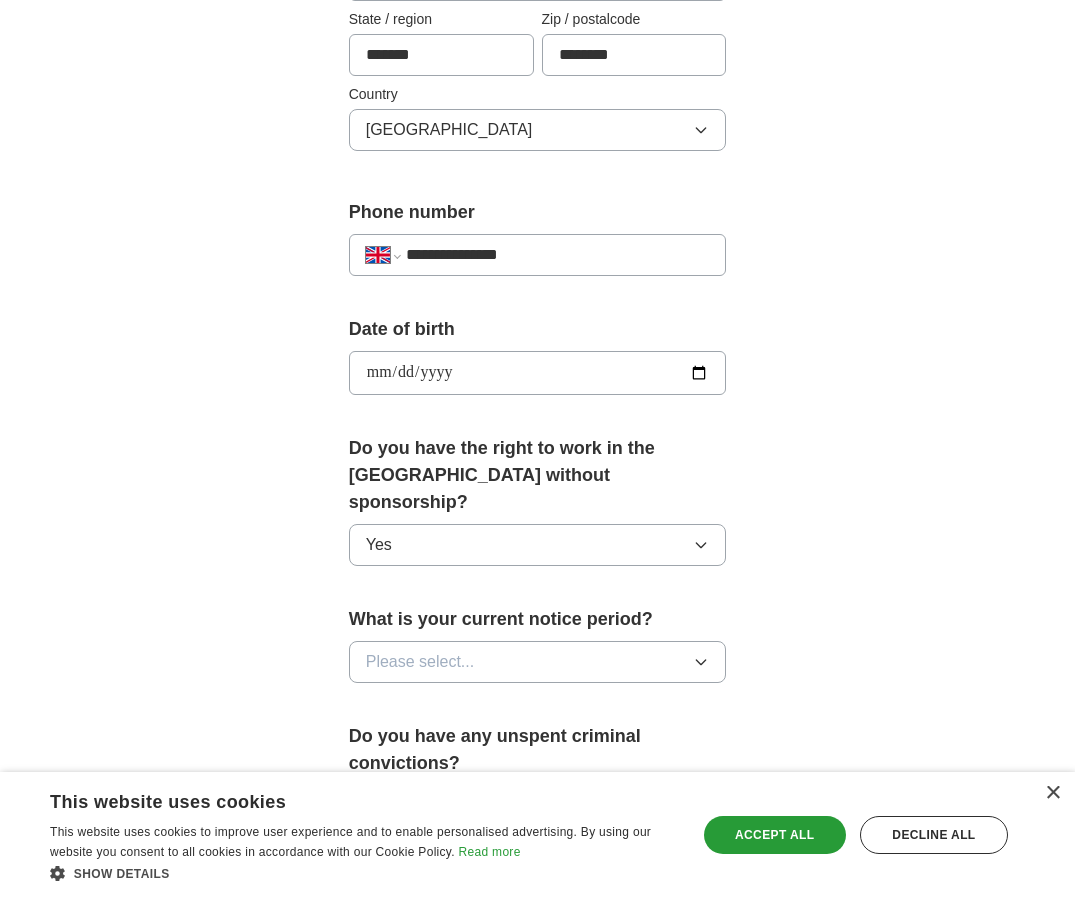 scroll, scrollTop: 675, scrollLeft: 0, axis: vertical 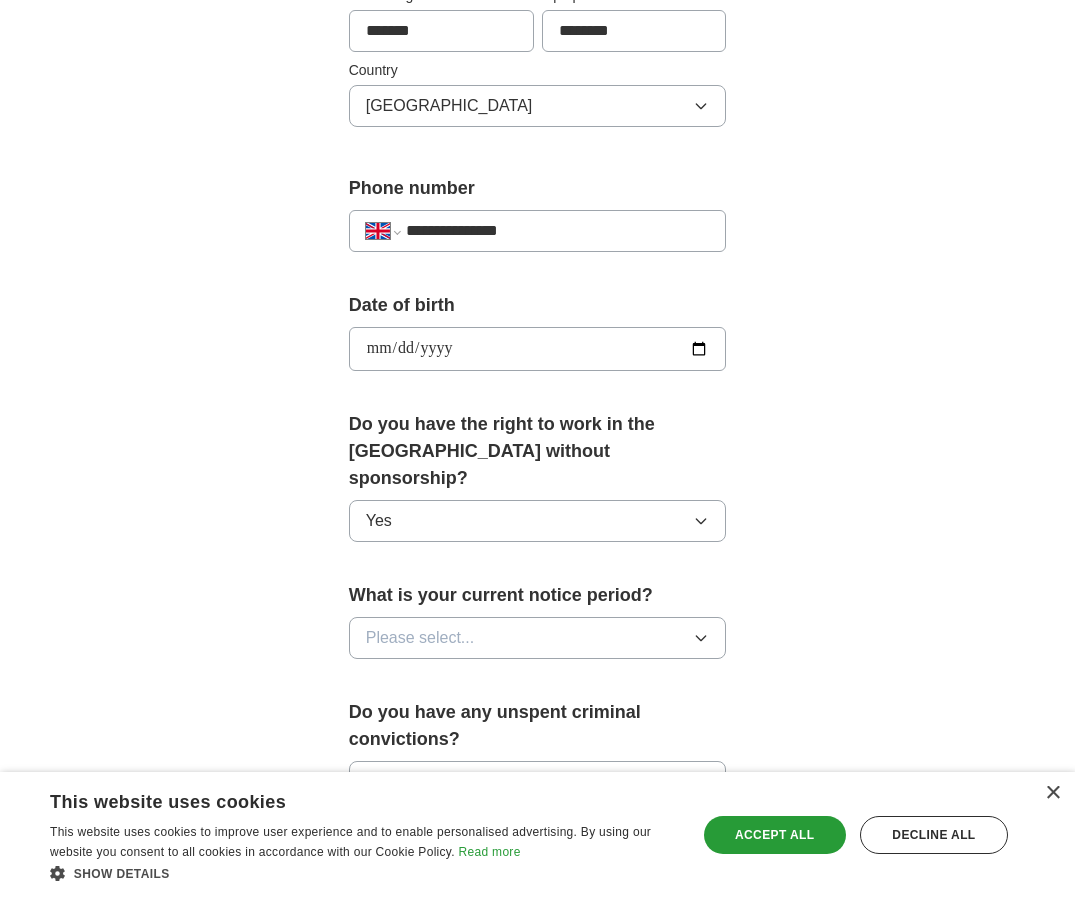 click on "Please select..." at bounding box center [538, 638] 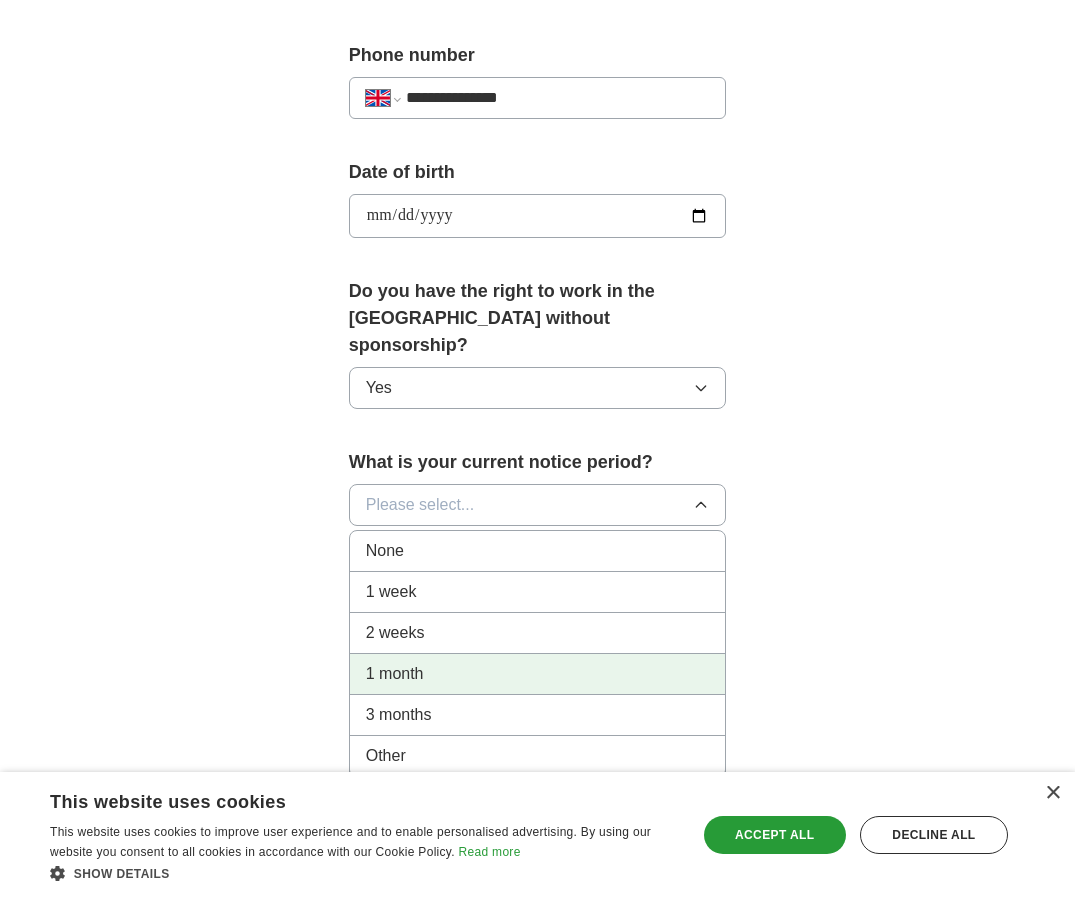 click on "1 month" at bounding box center (538, 674) 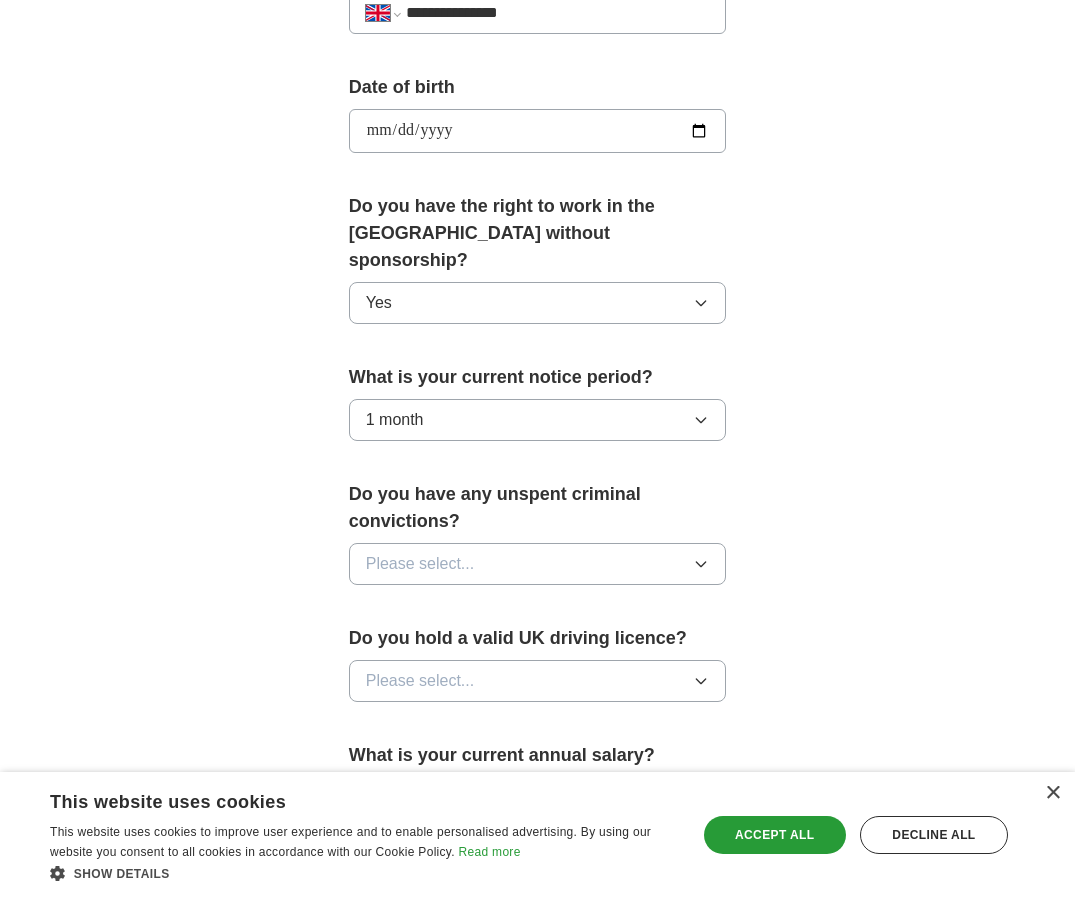 scroll, scrollTop: 902, scrollLeft: 0, axis: vertical 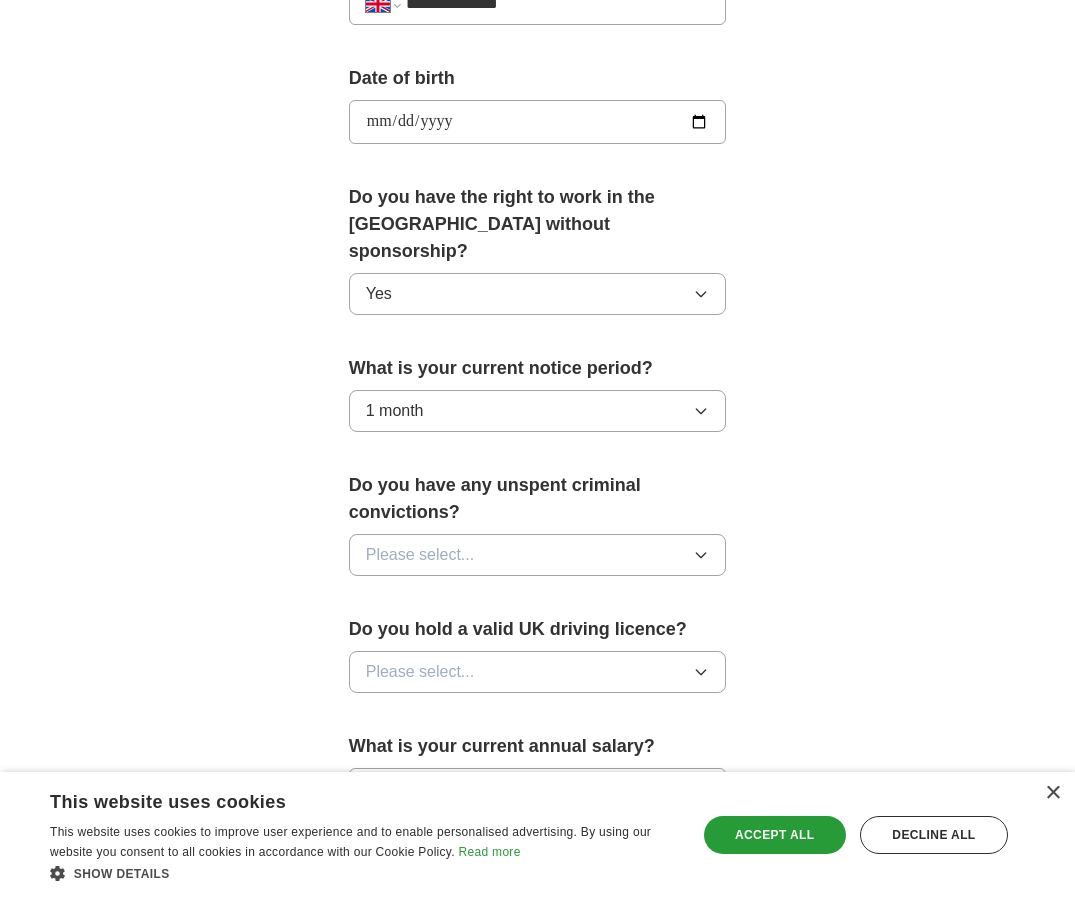 click on "Please select..." at bounding box center [538, 555] 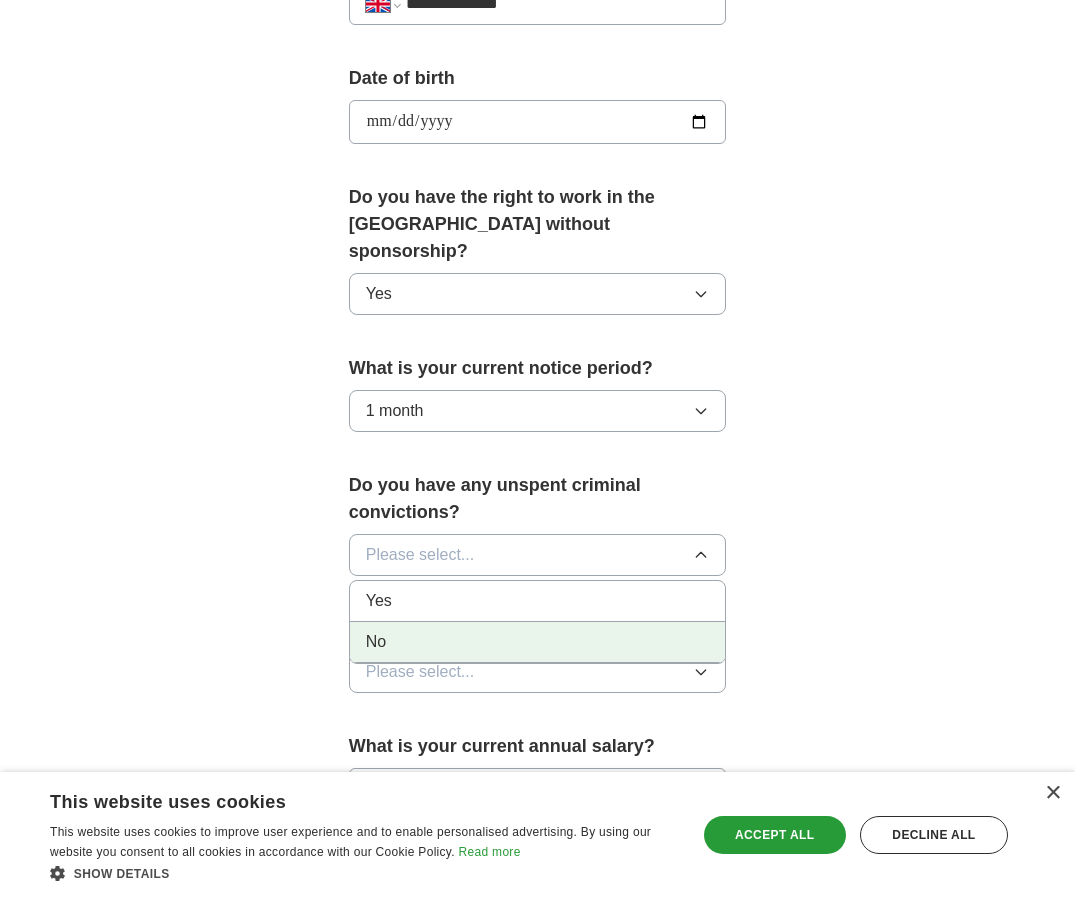 click on "No" at bounding box center (538, 642) 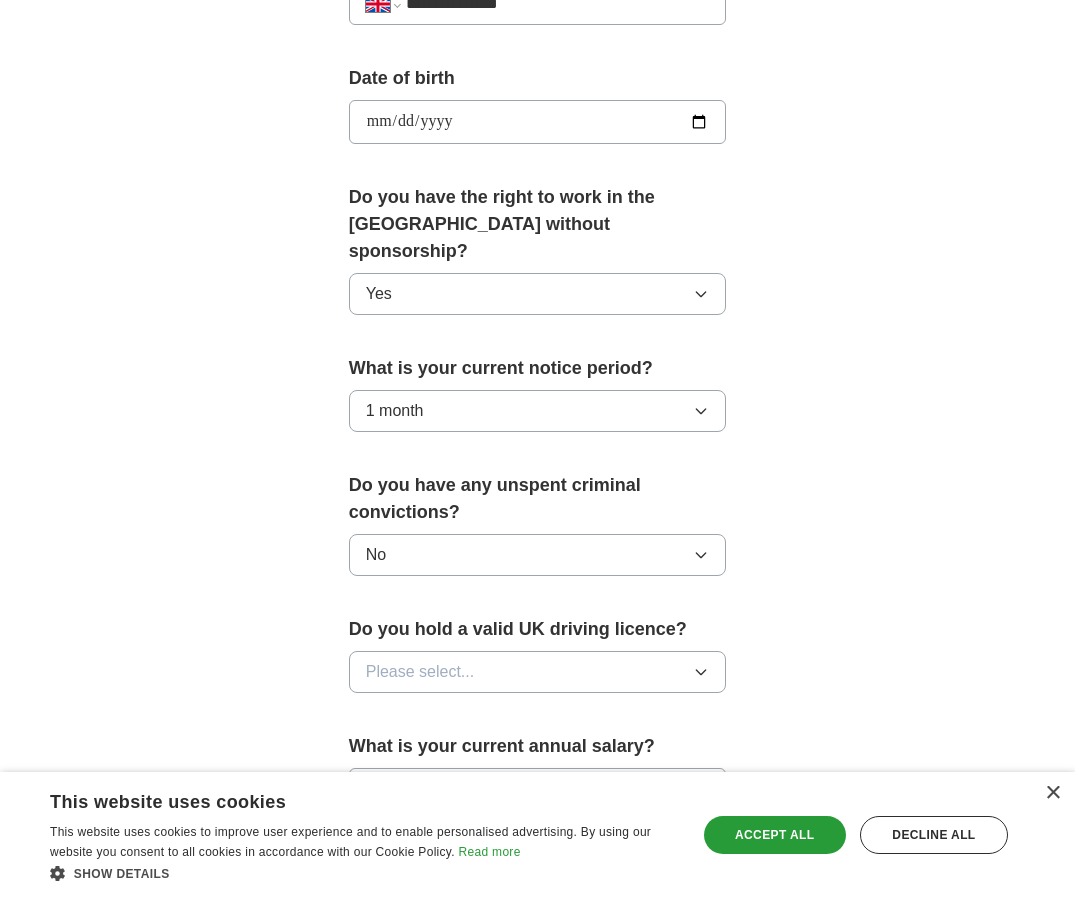 click on "Please select..." at bounding box center (538, 672) 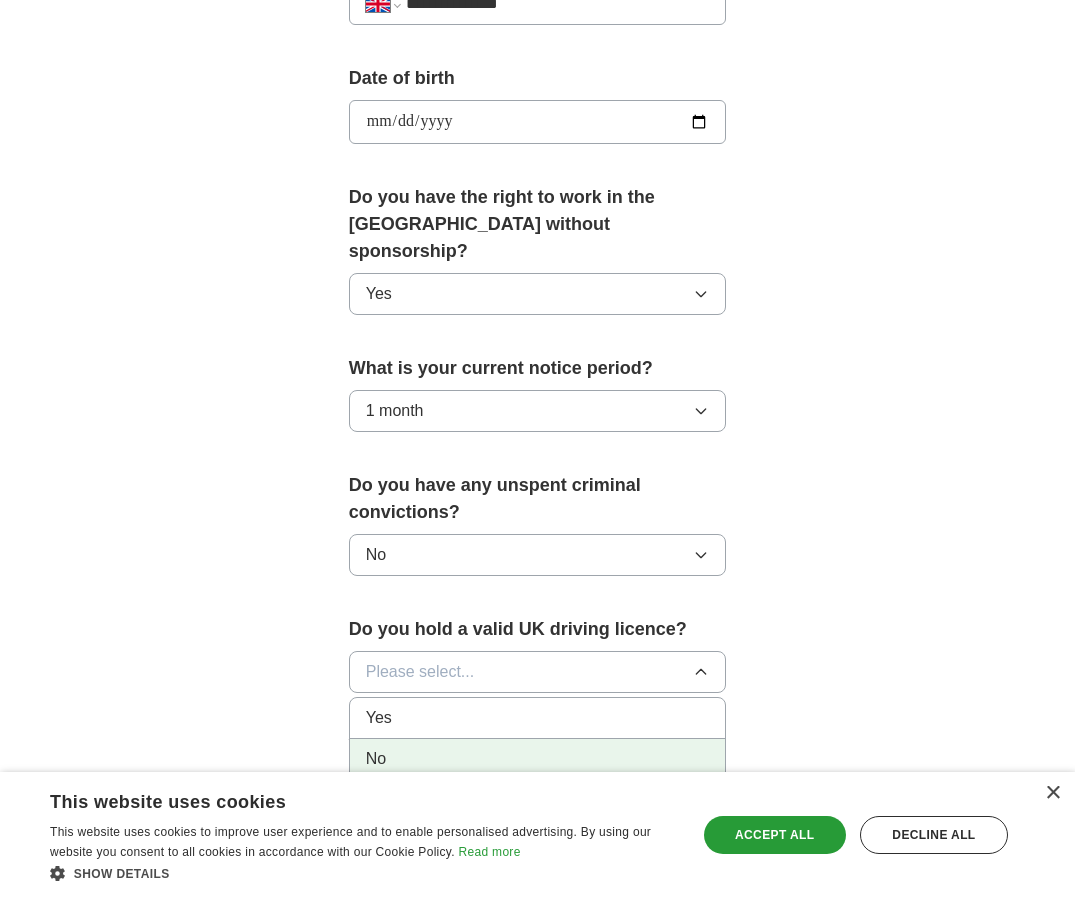 click on "No" at bounding box center [538, 759] 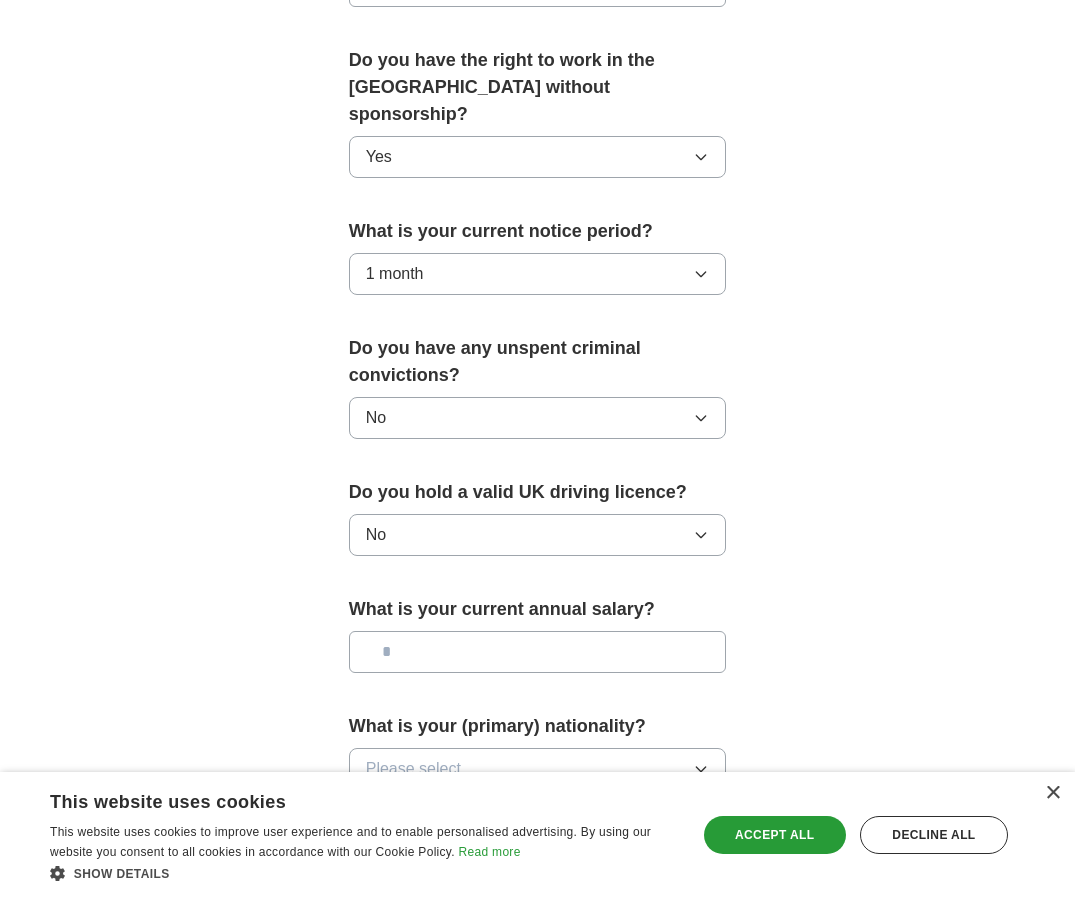 scroll, scrollTop: 1041, scrollLeft: 0, axis: vertical 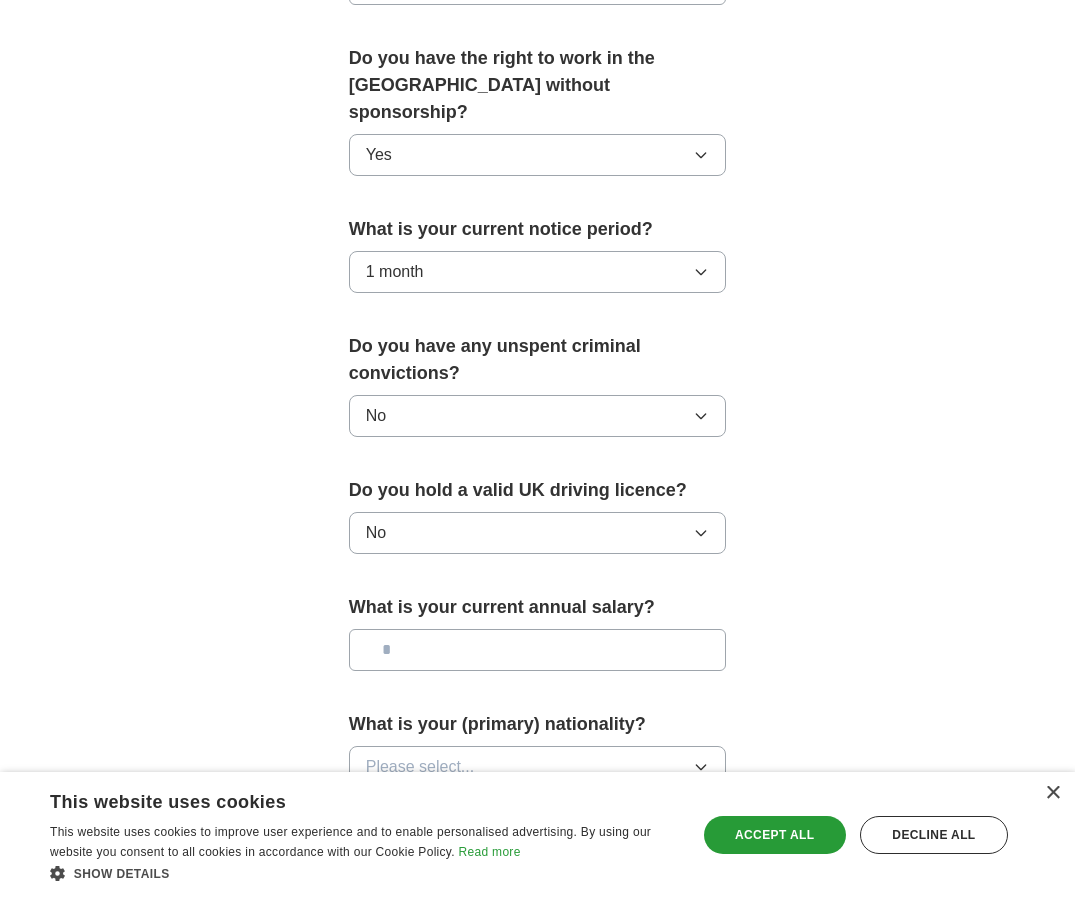 click at bounding box center (538, 650) 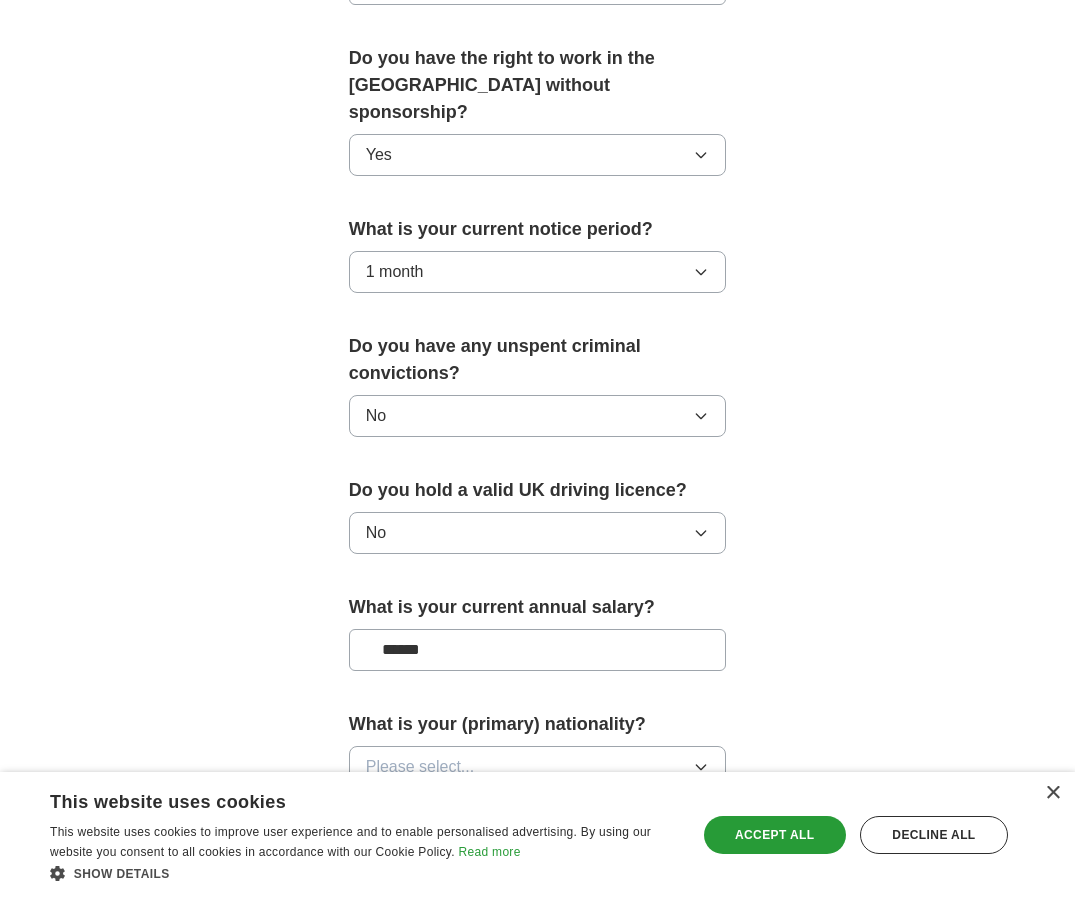 type on "*******" 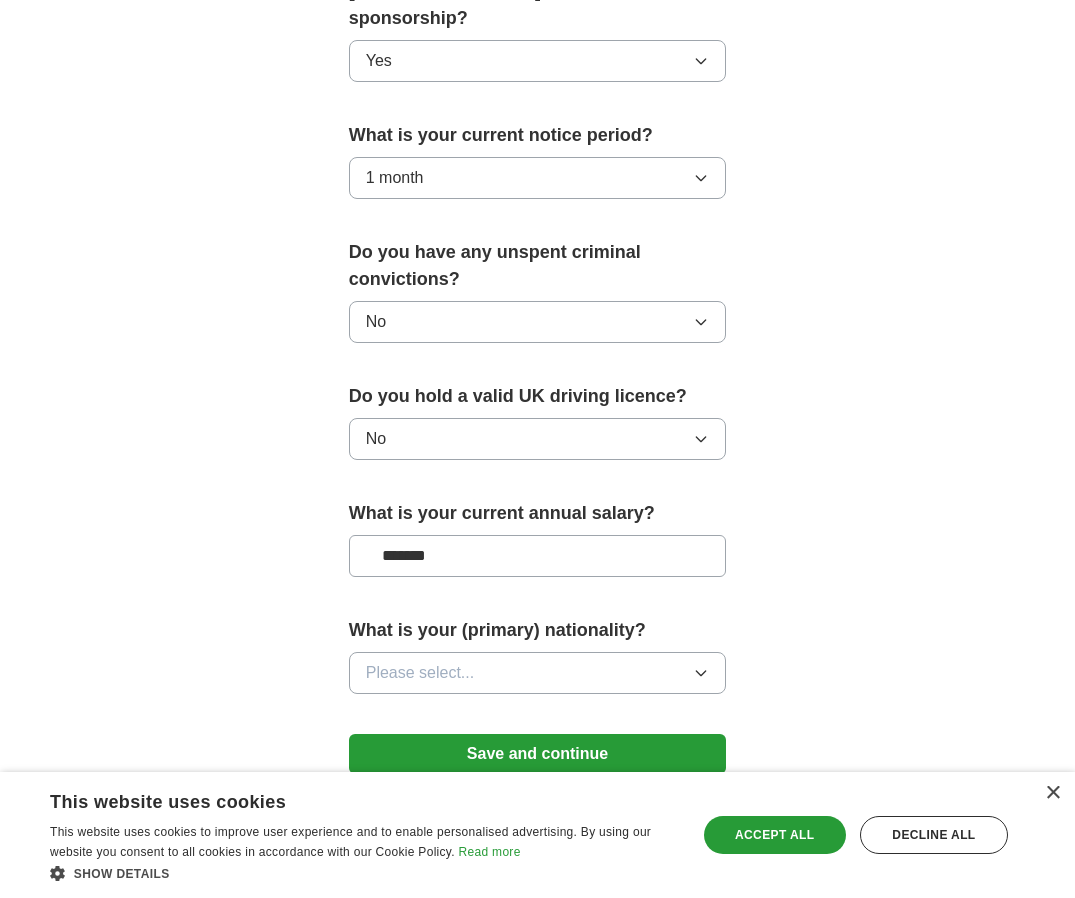 scroll, scrollTop: 1148, scrollLeft: 0, axis: vertical 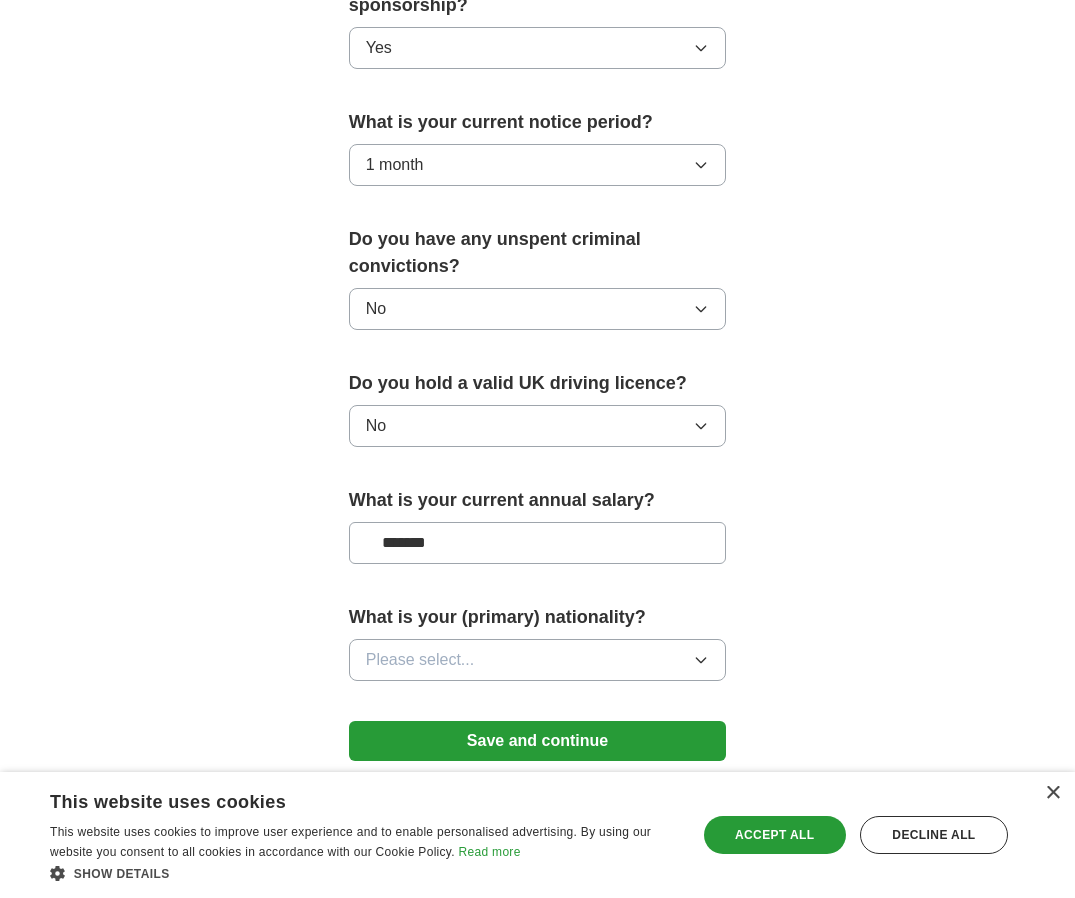 click on "Please select..." at bounding box center [538, 660] 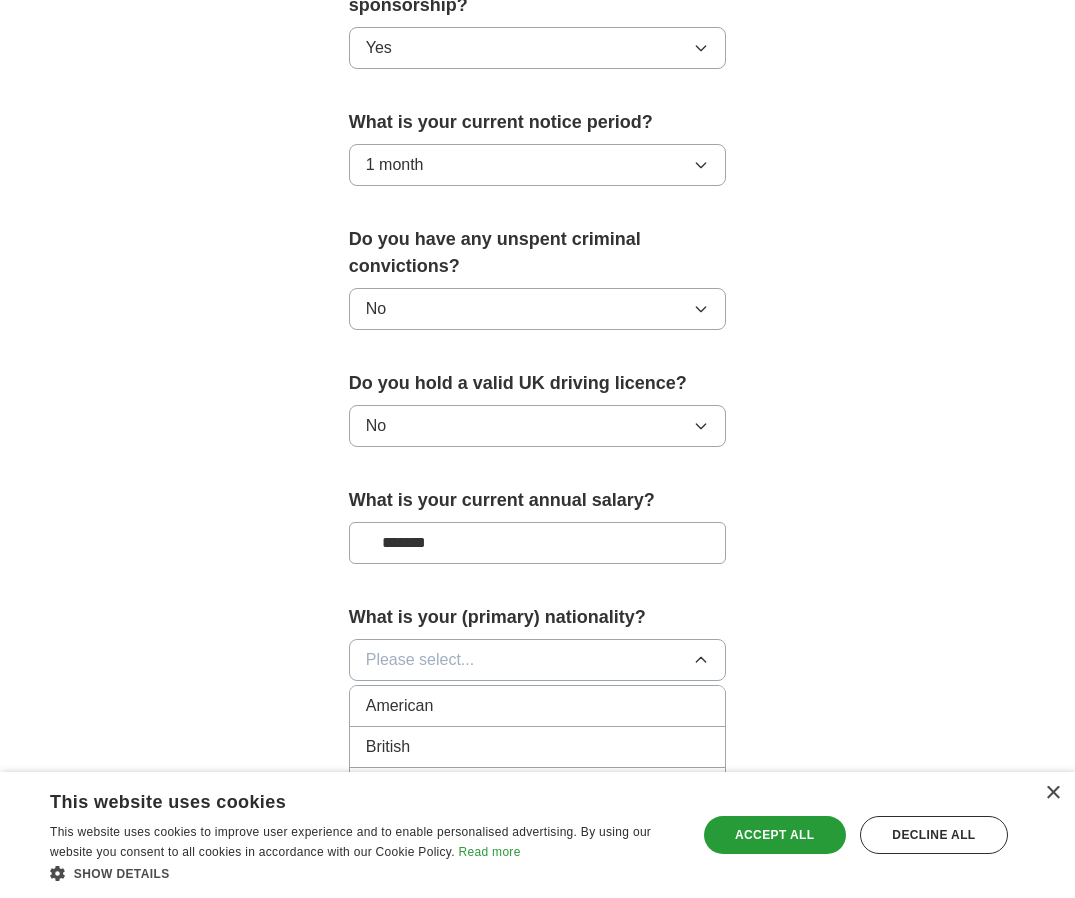 click on "Please select..." at bounding box center [538, 660] 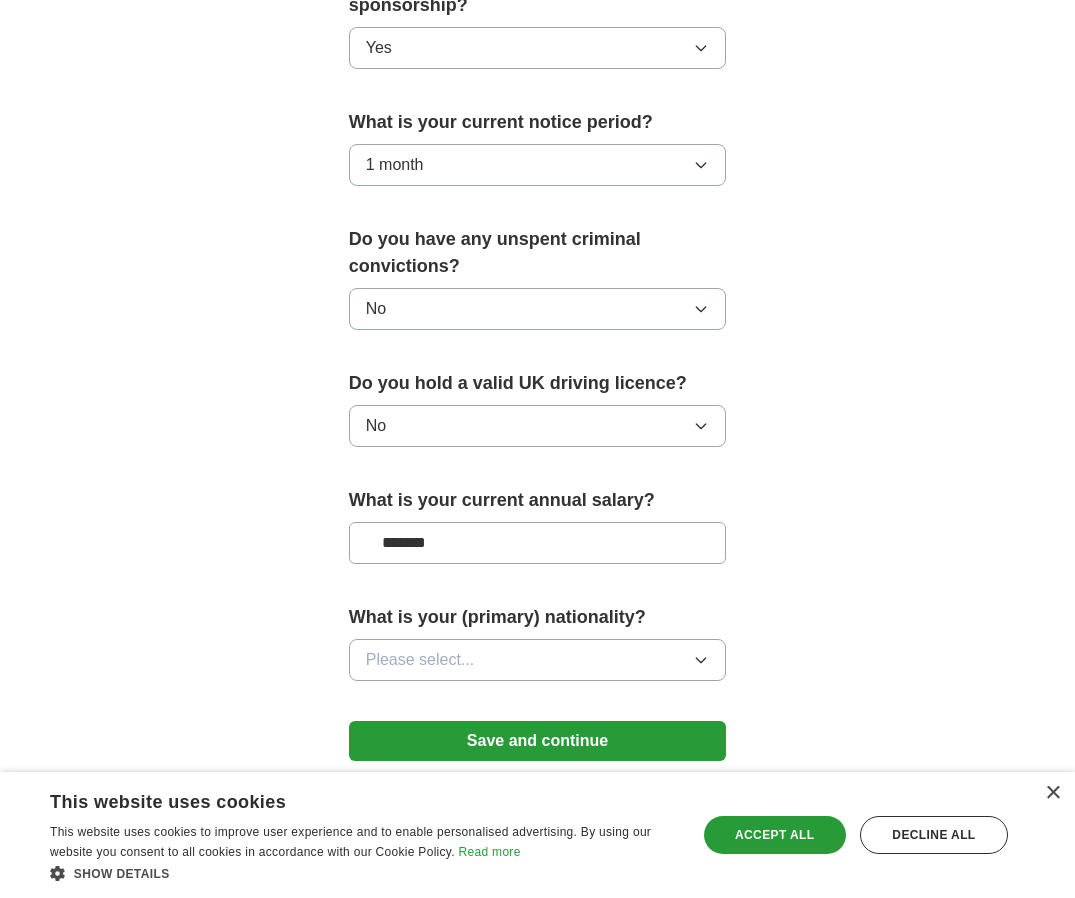 click on "Please select..." at bounding box center (538, 660) 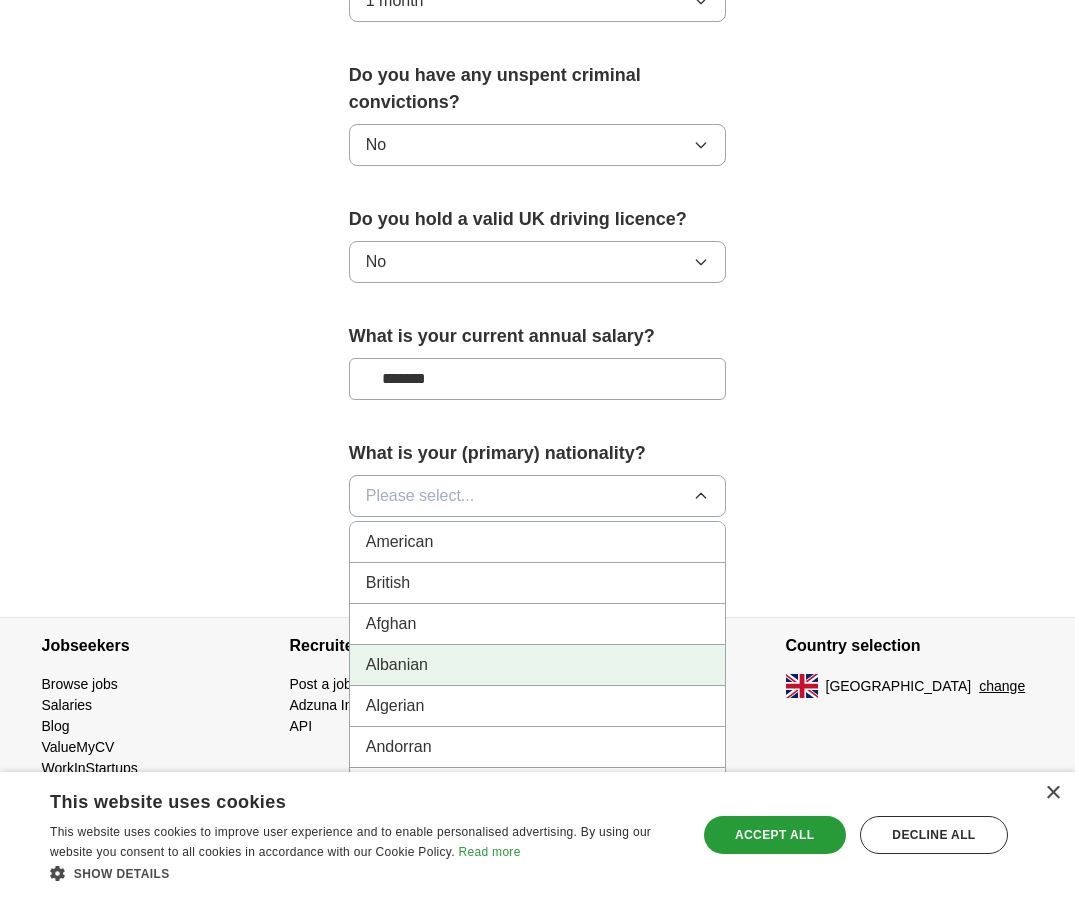 scroll, scrollTop: 1310, scrollLeft: 0, axis: vertical 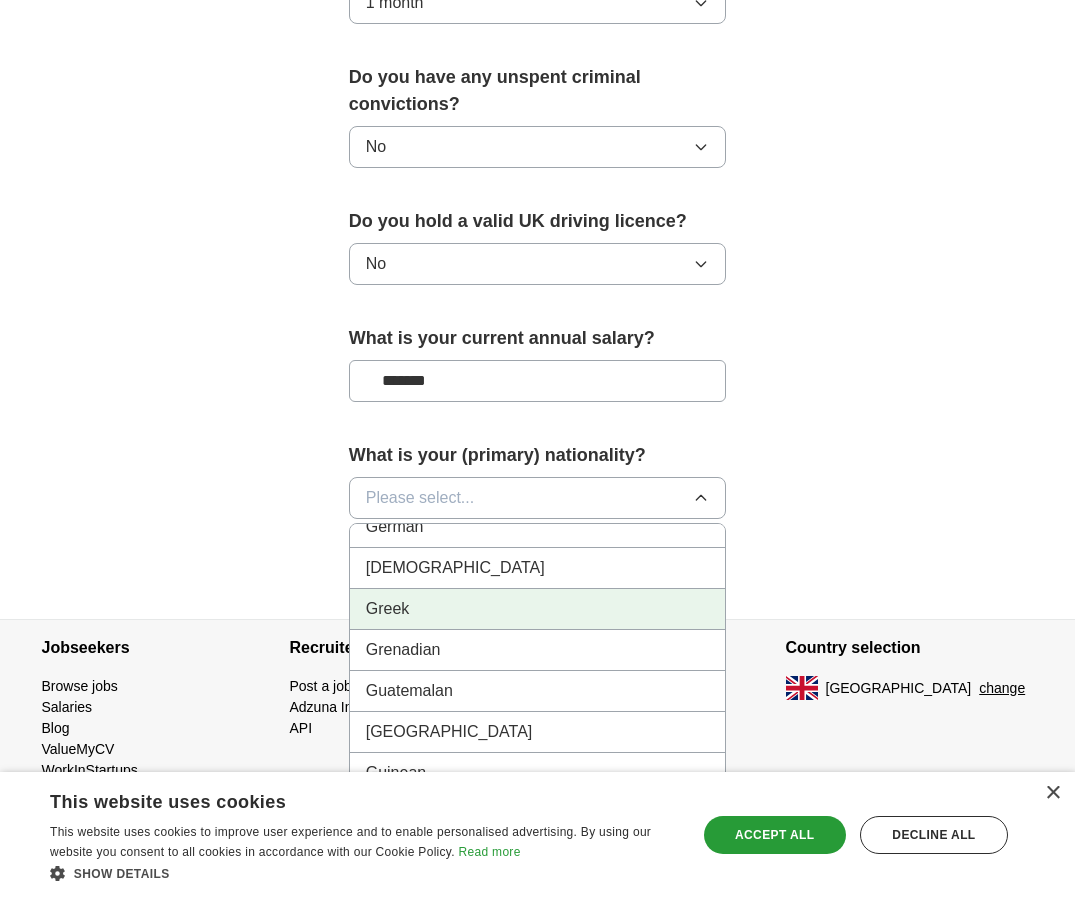 click on "Greek" at bounding box center (538, 609) 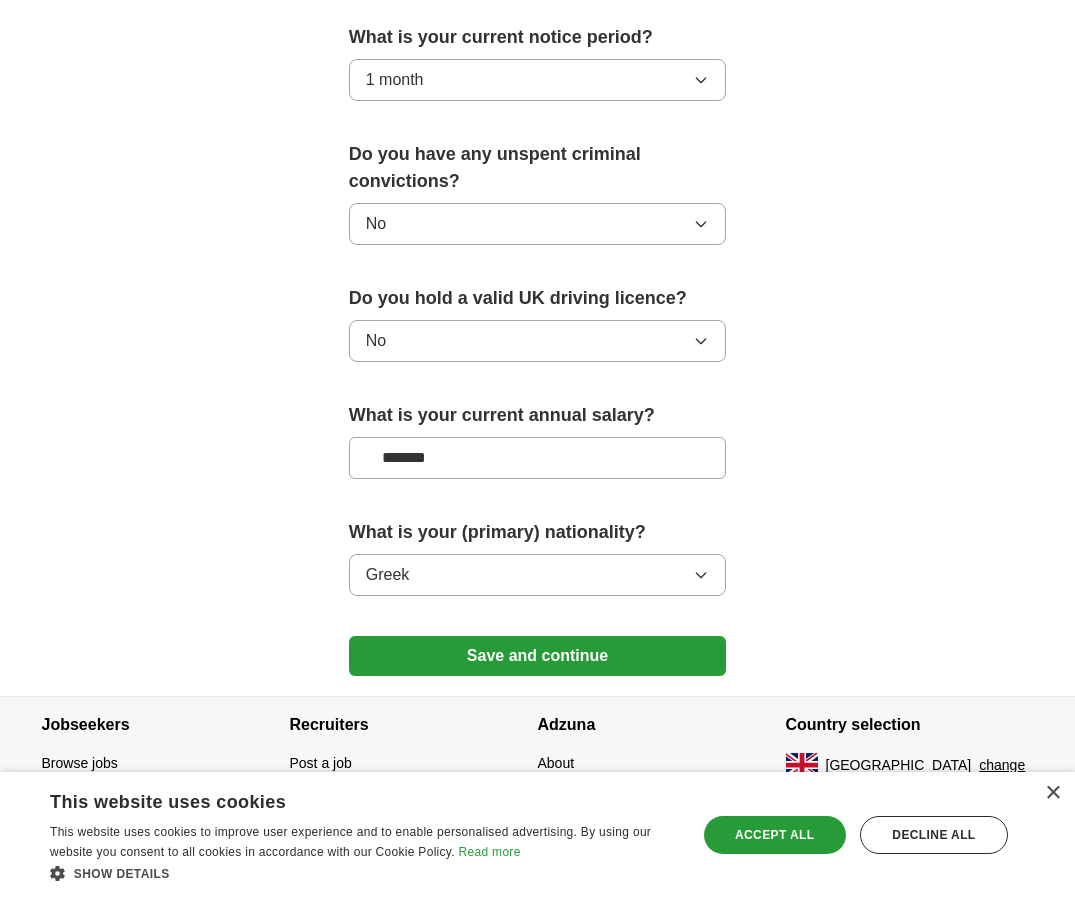 scroll, scrollTop: 1208, scrollLeft: 0, axis: vertical 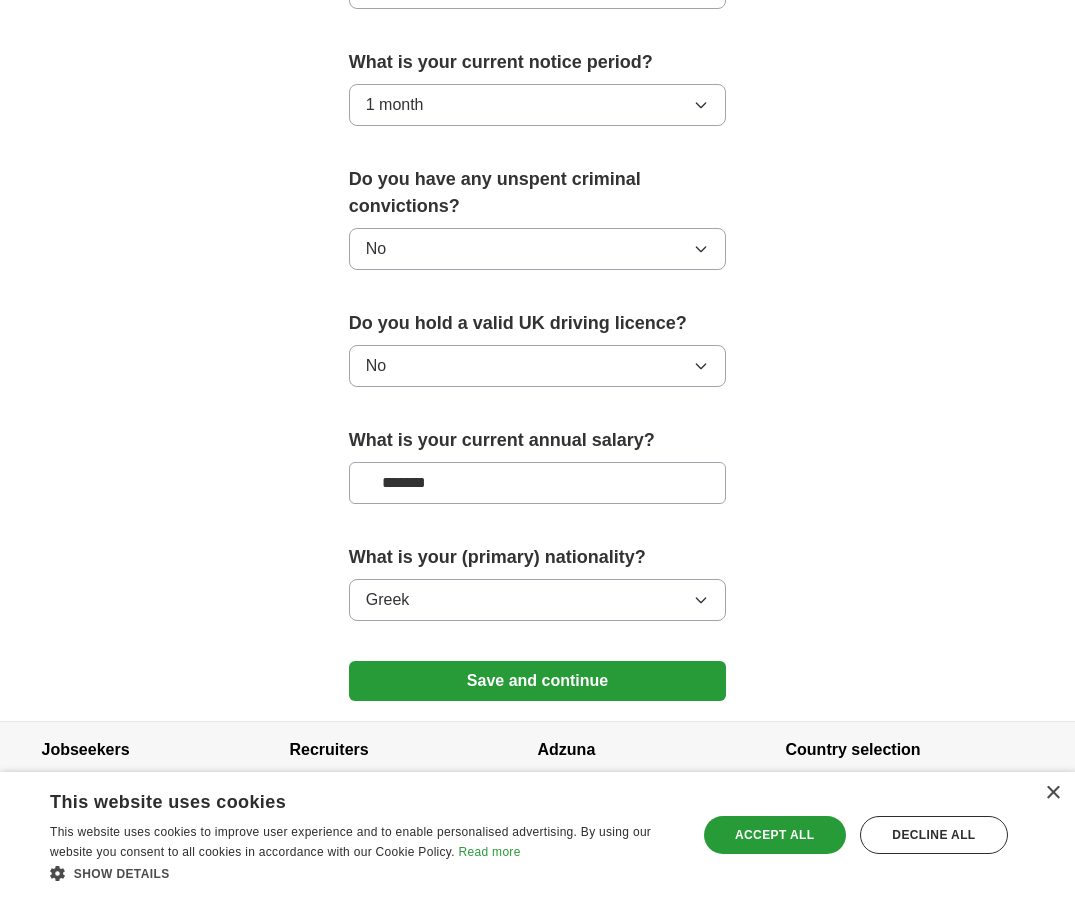 click on "Save and continue" at bounding box center [538, 681] 